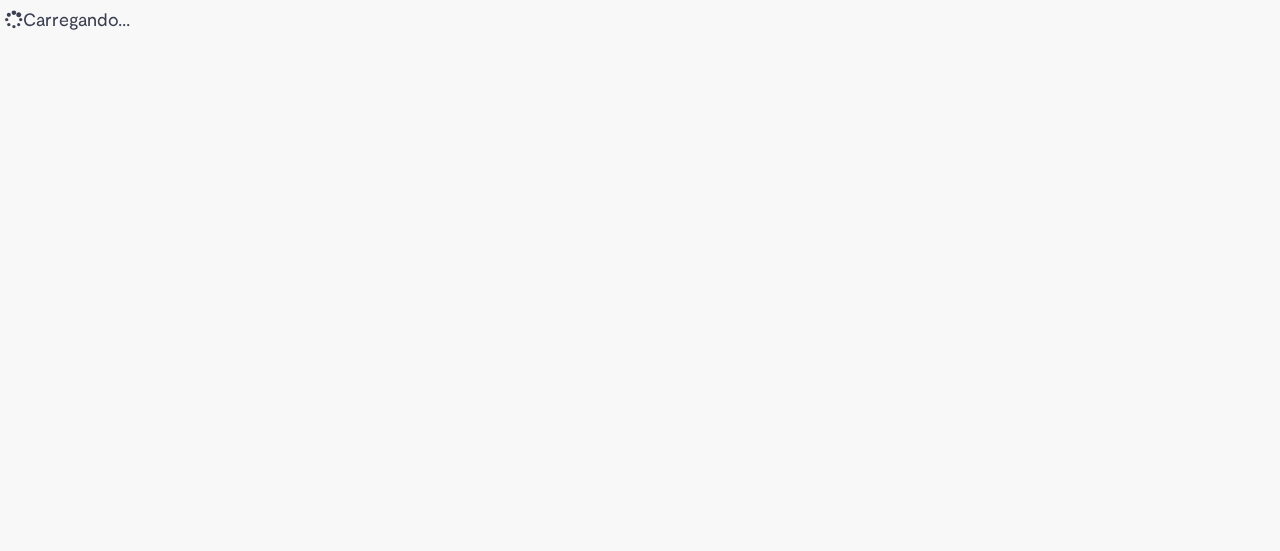 scroll, scrollTop: 0, scrollLeft: 0, axis: both 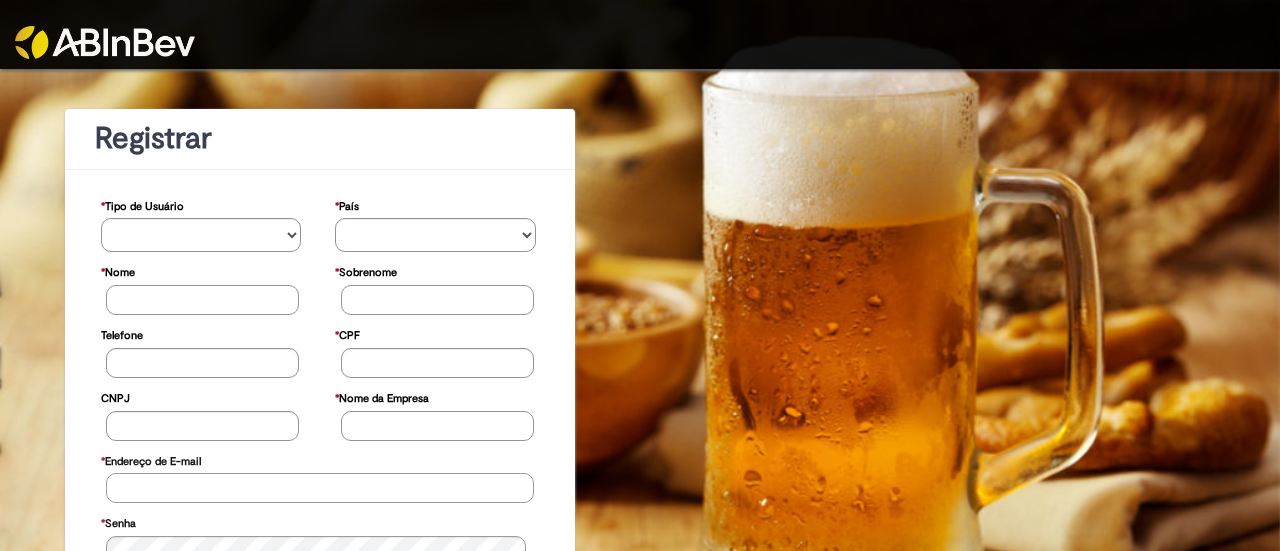 type on "**********" 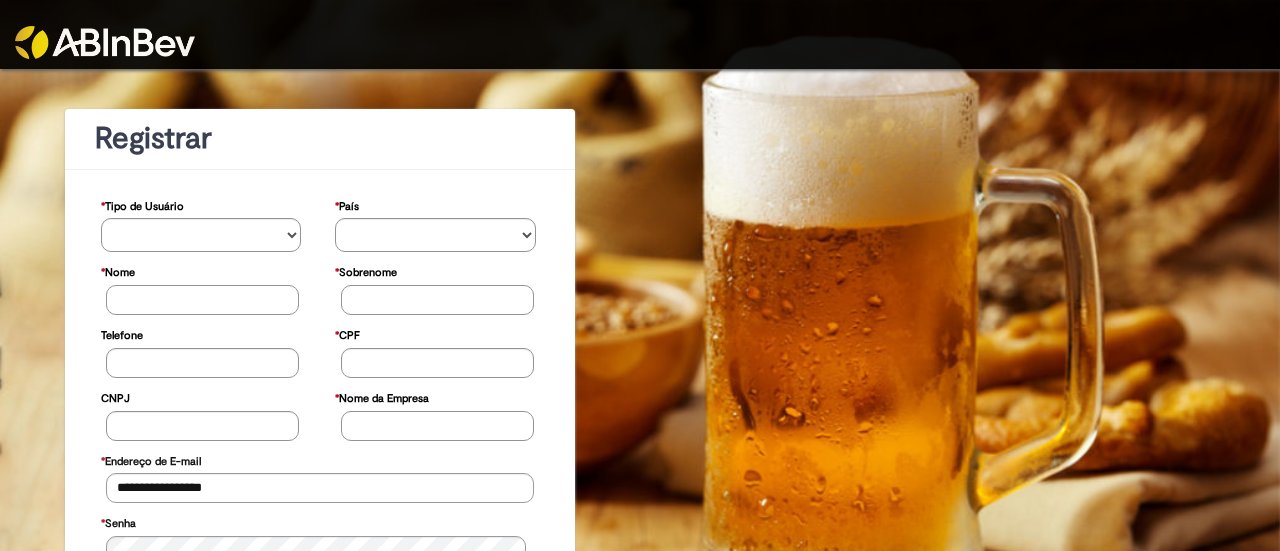click at bounding box center [105, 42] 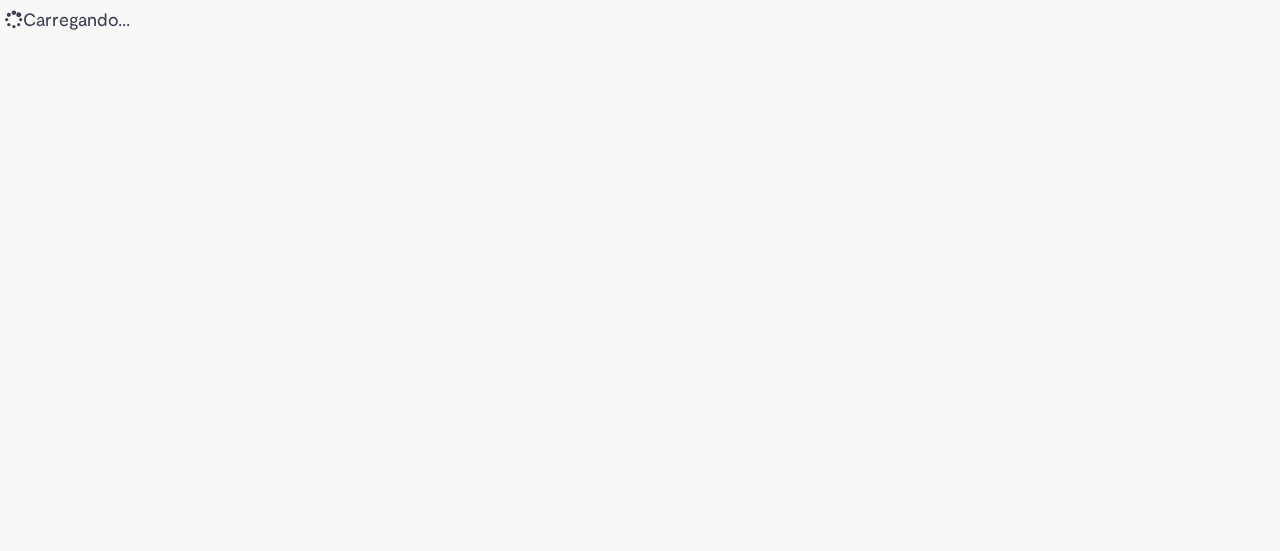 scroll, scrollTop: 0, scrollLeft: 0, axis: both 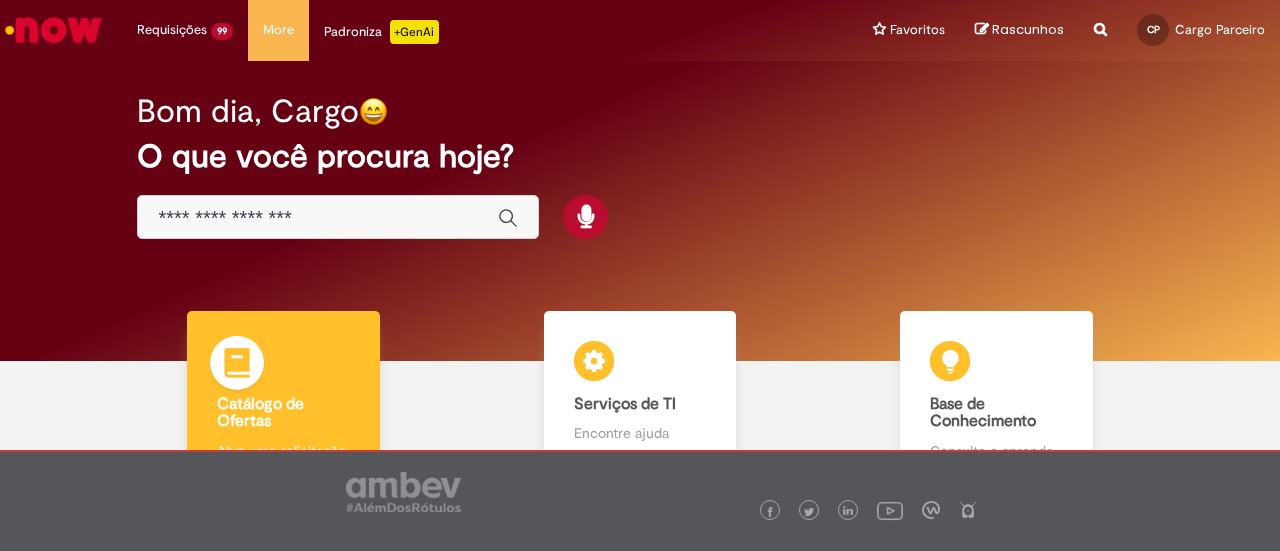 click on "Catálogo de Ofertas
Catálogo de Ofertas
Abra uma solicitação" at bounding box center (283, 396) 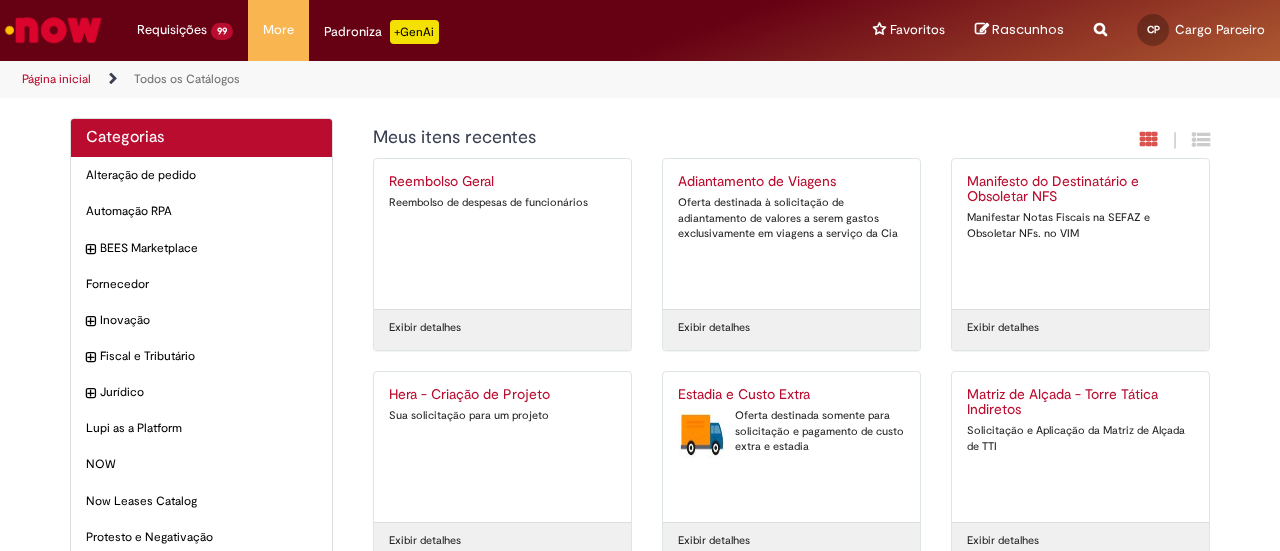 click on "Oferta destinada somente para solicitação e pagamento de custo extra e estadia" at bounding box center (791, 431) 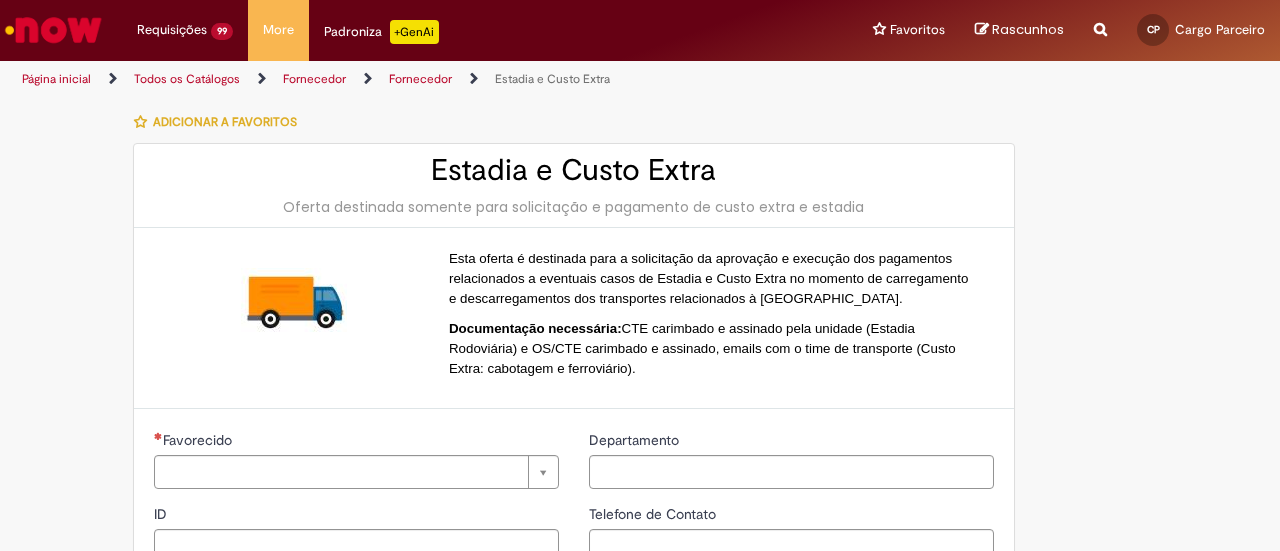 type on "**********" 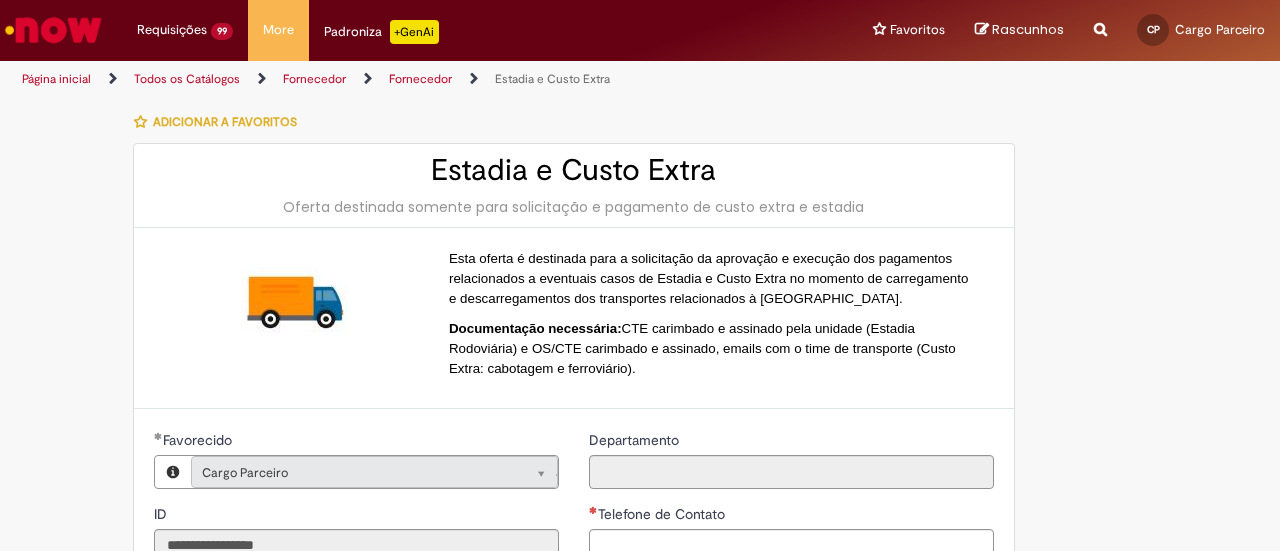 type on "**********" 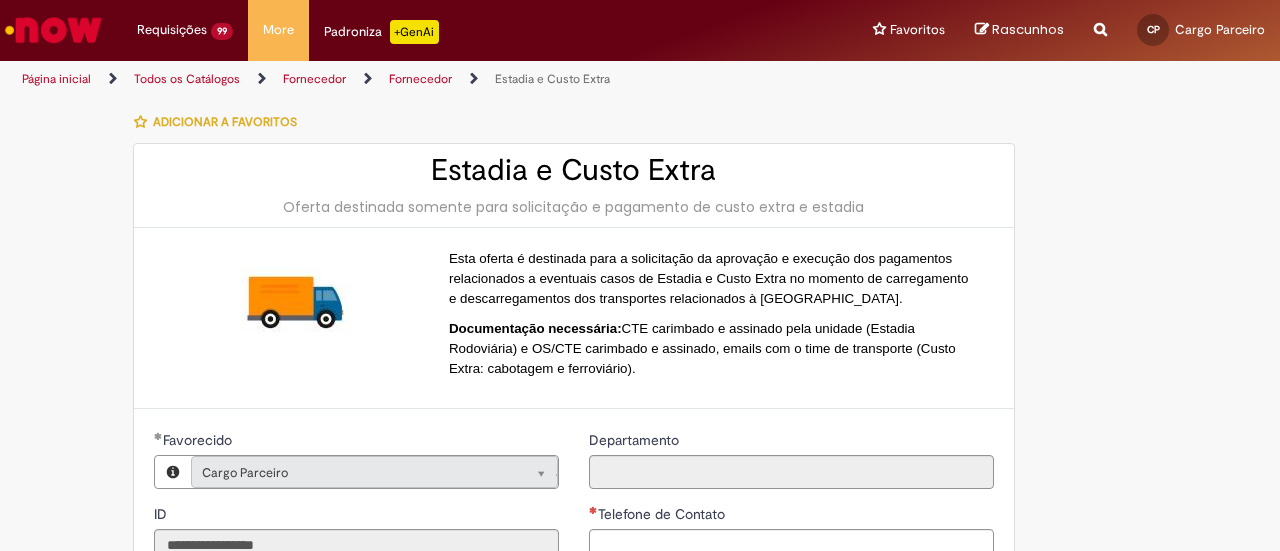 scroll, scrollTop: 200, scrollLeft: 0, axis: vertical 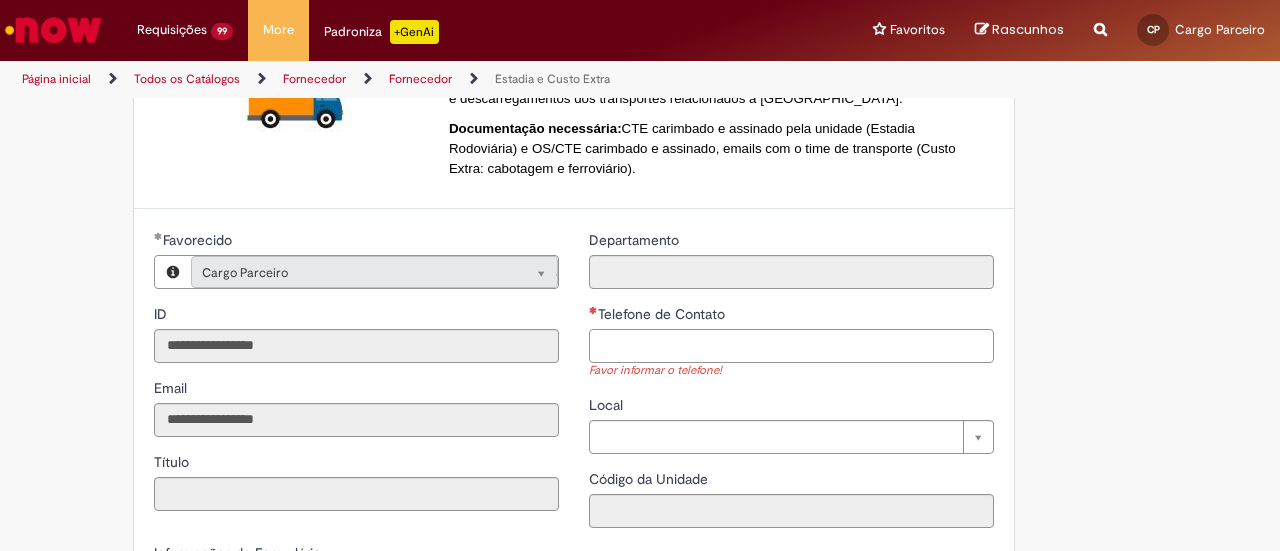 click on "Telefone de Contato" at bounding box center (791, 346) 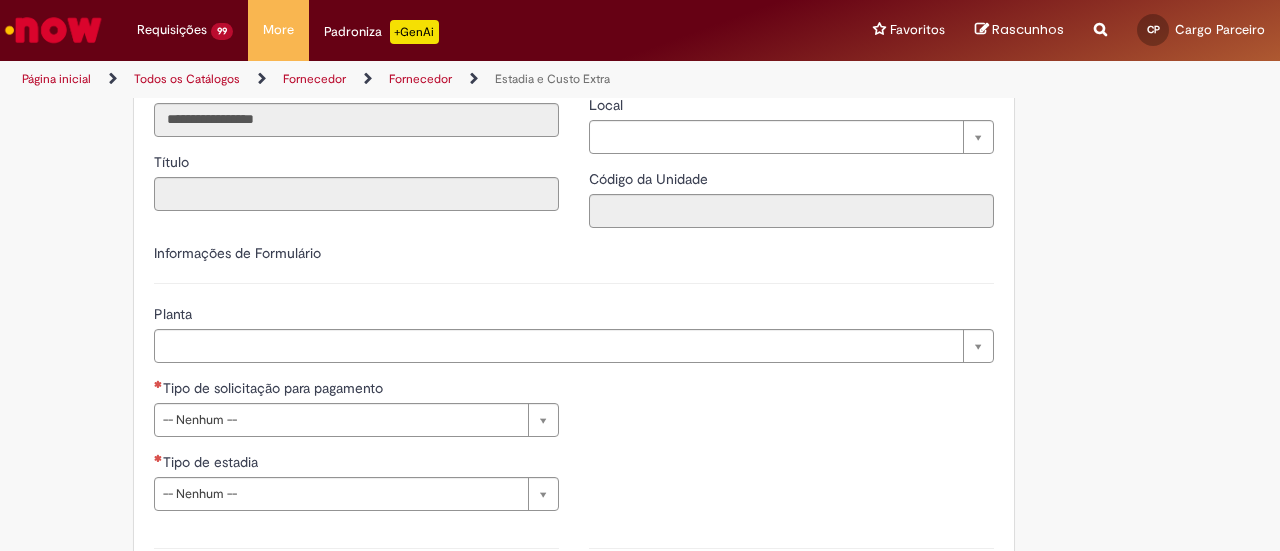 scroll, scrollTop: 600, scrollLeft: 0, axis: vertical 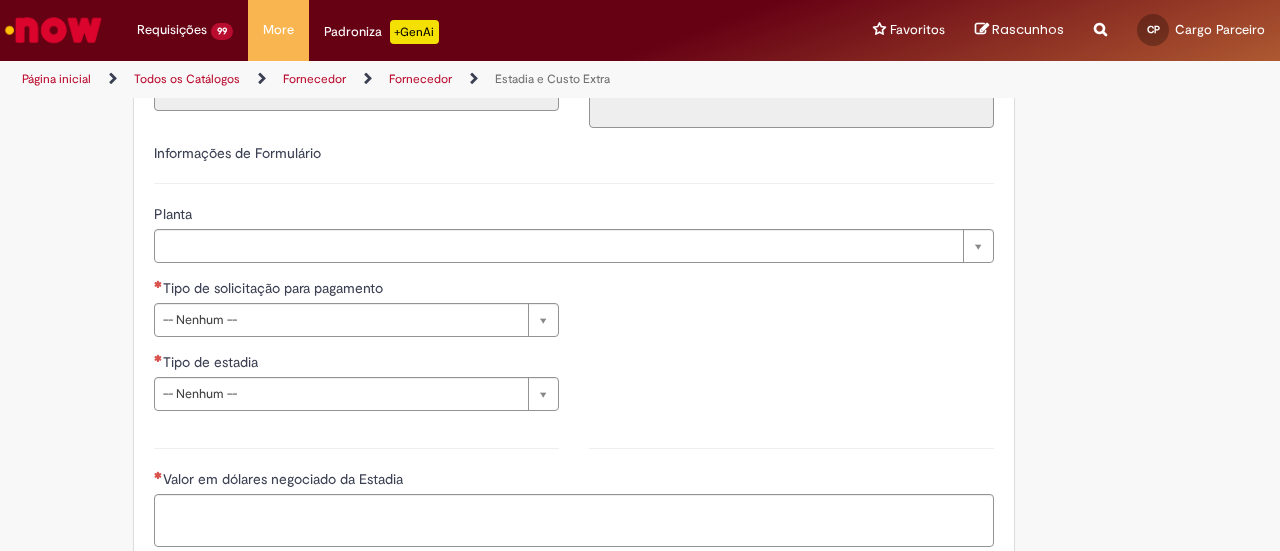 type on "**********" 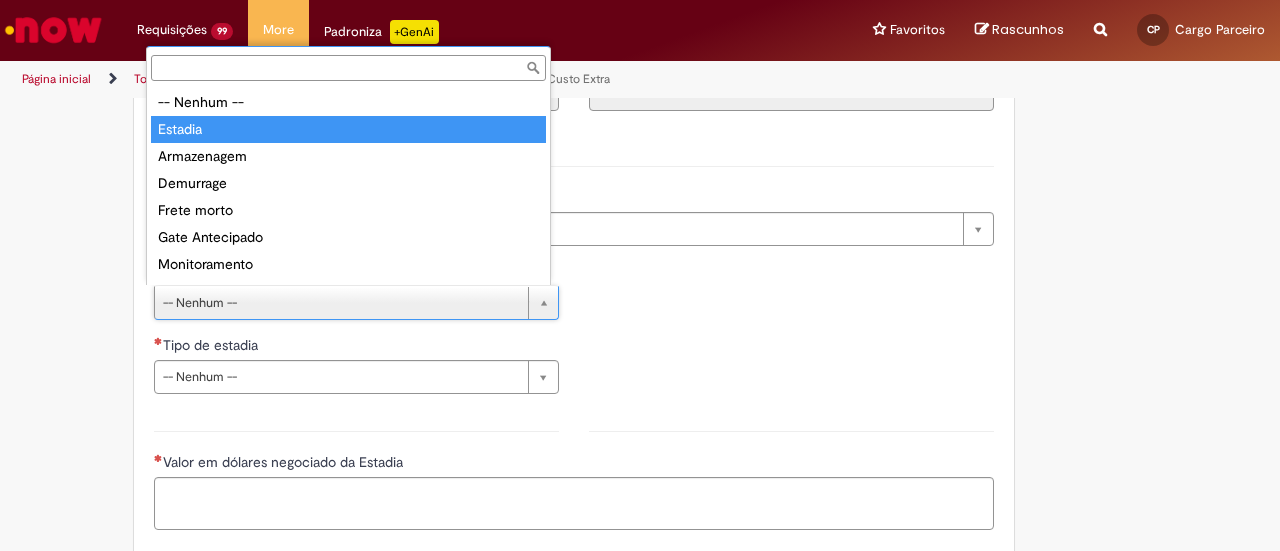 drag, startPoint x: 235, startPoint y: 121, endPoint x: 282, endPoint y: 179, distance: 74.65253 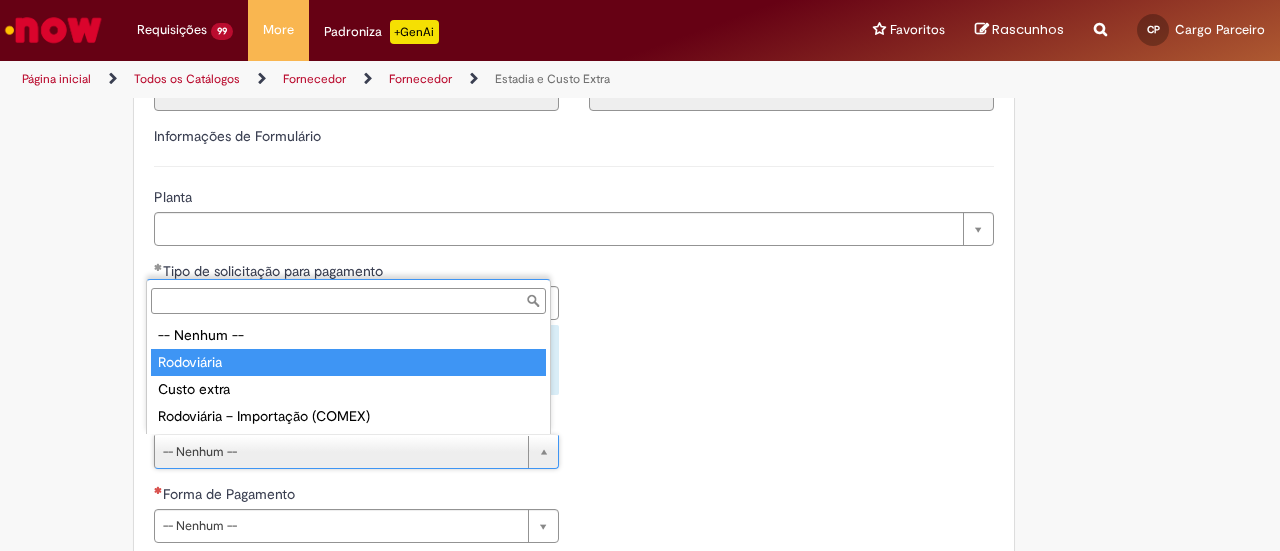type on "**********" 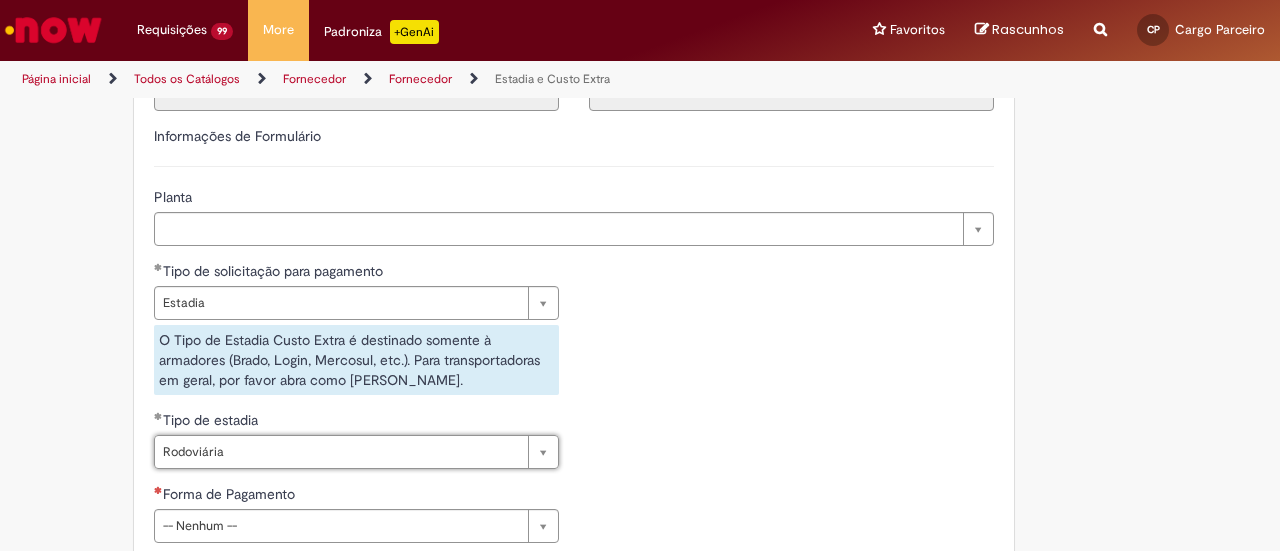 scroll, scrollTop: 700, scrollLeft: 0, axis: vertical 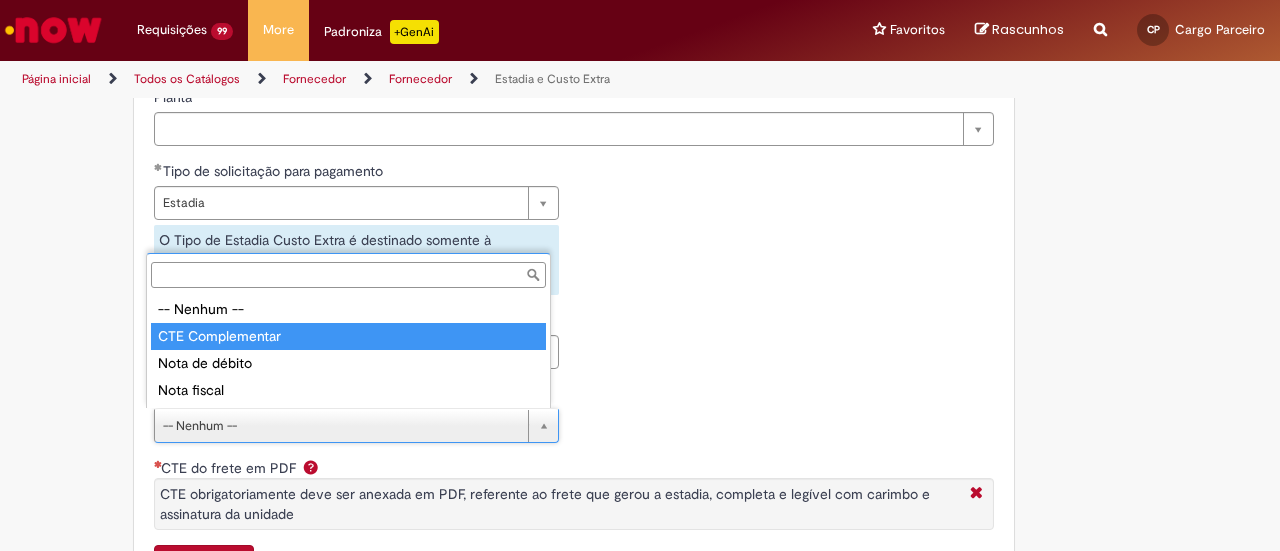 type on "**********" 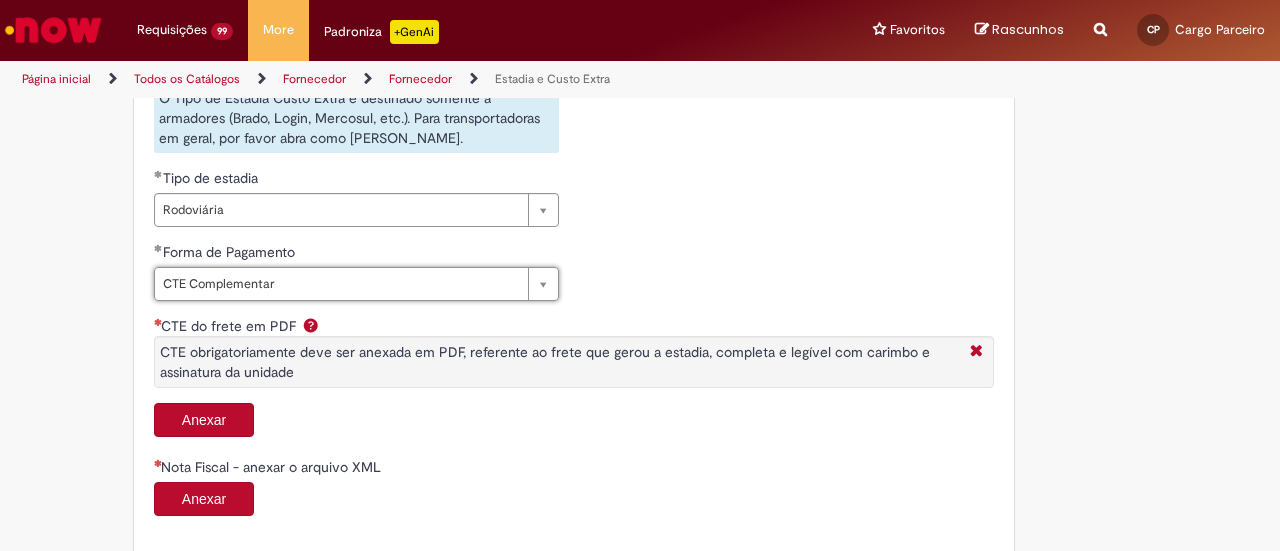scroll, scrollTop: 900, scrollLeft: 0, axis: vertical 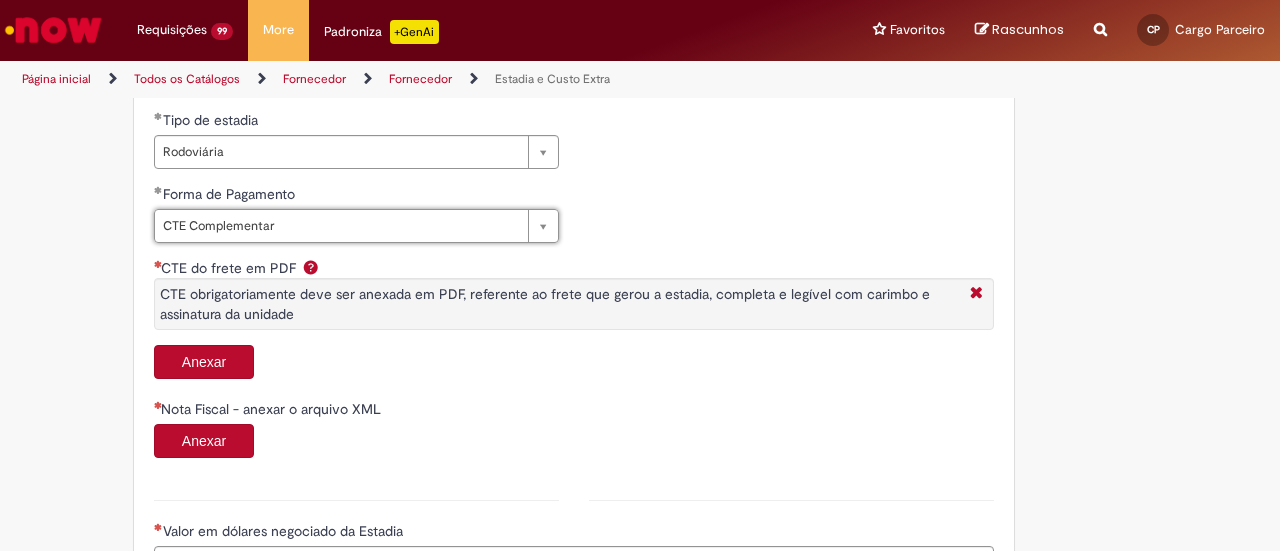 click on "Anexar" at bounding box center (204, 362) 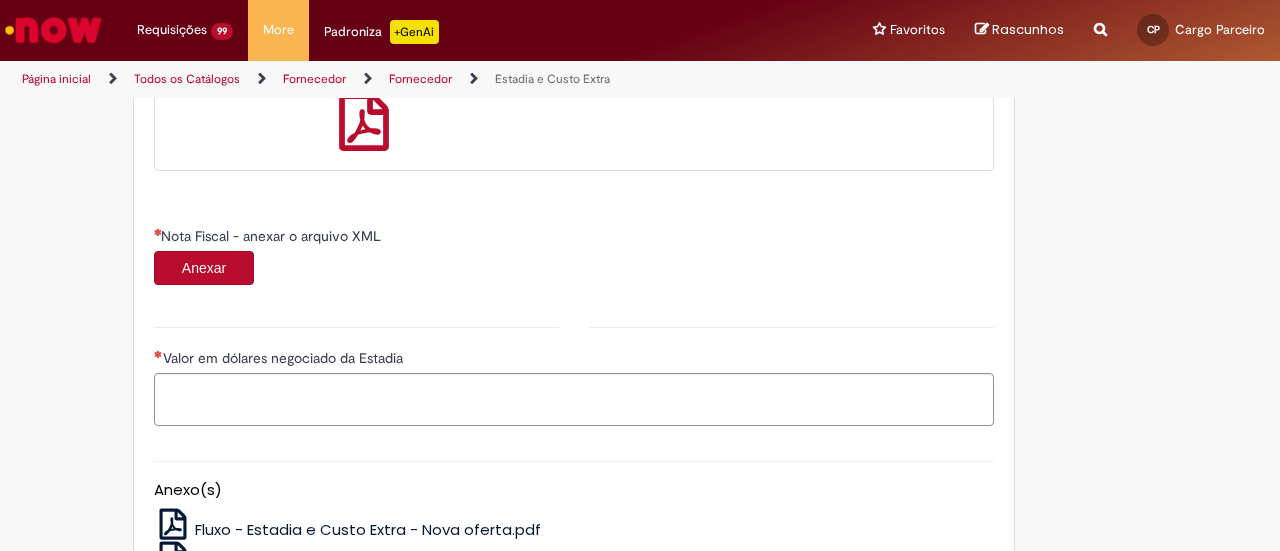 scroll, scrollTop: 1200, scrollLeft: 0, axis: vertical 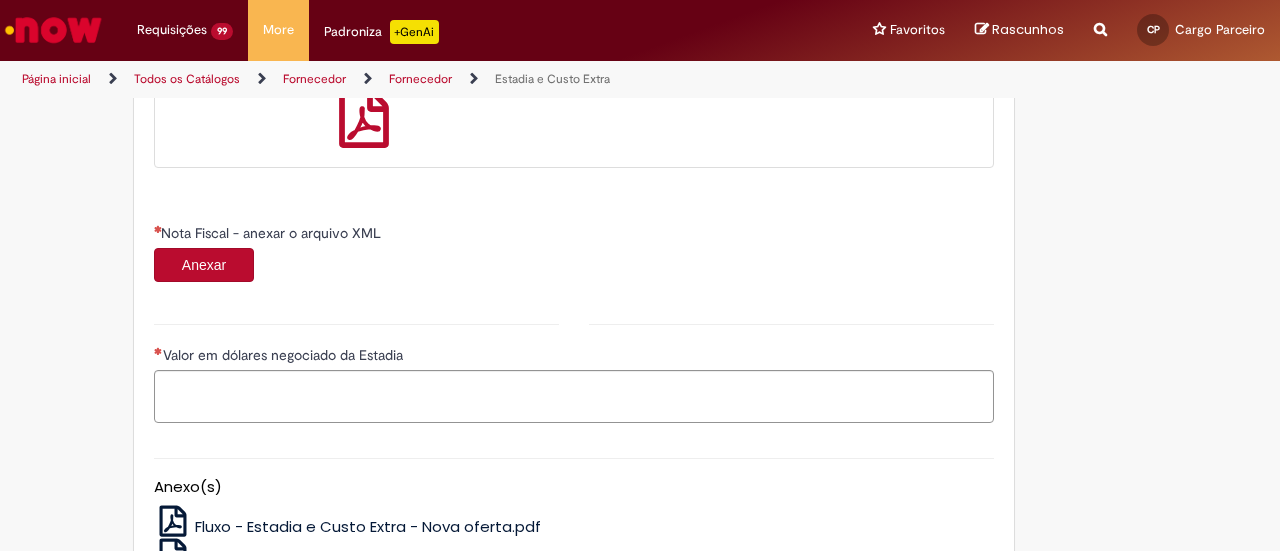 click on "Anexar" at bounding box center [204, 265] 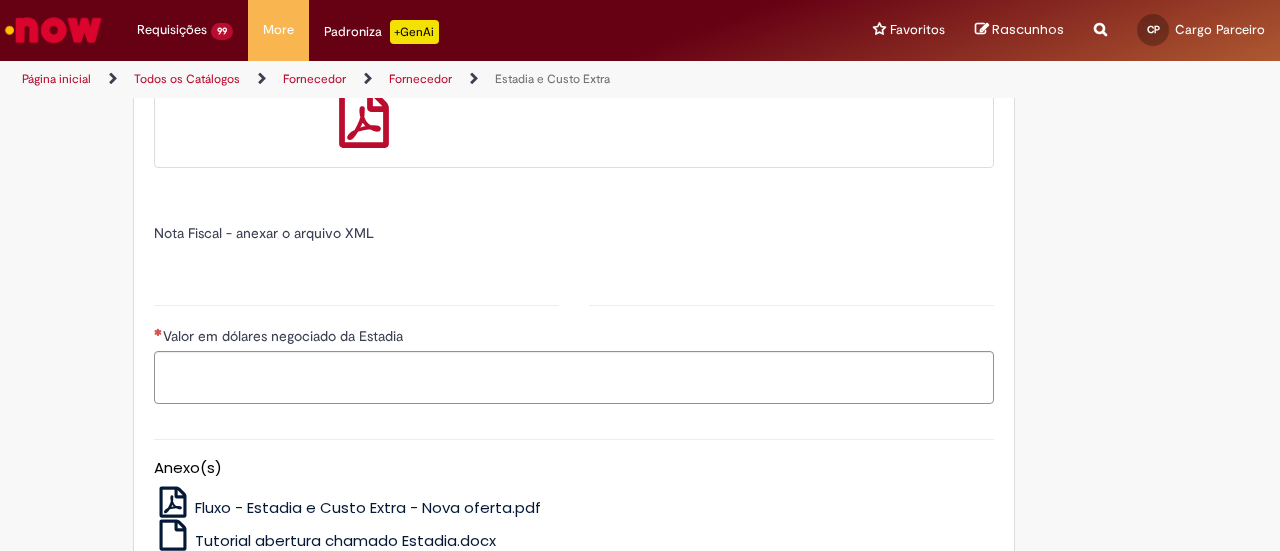 type on "*****" 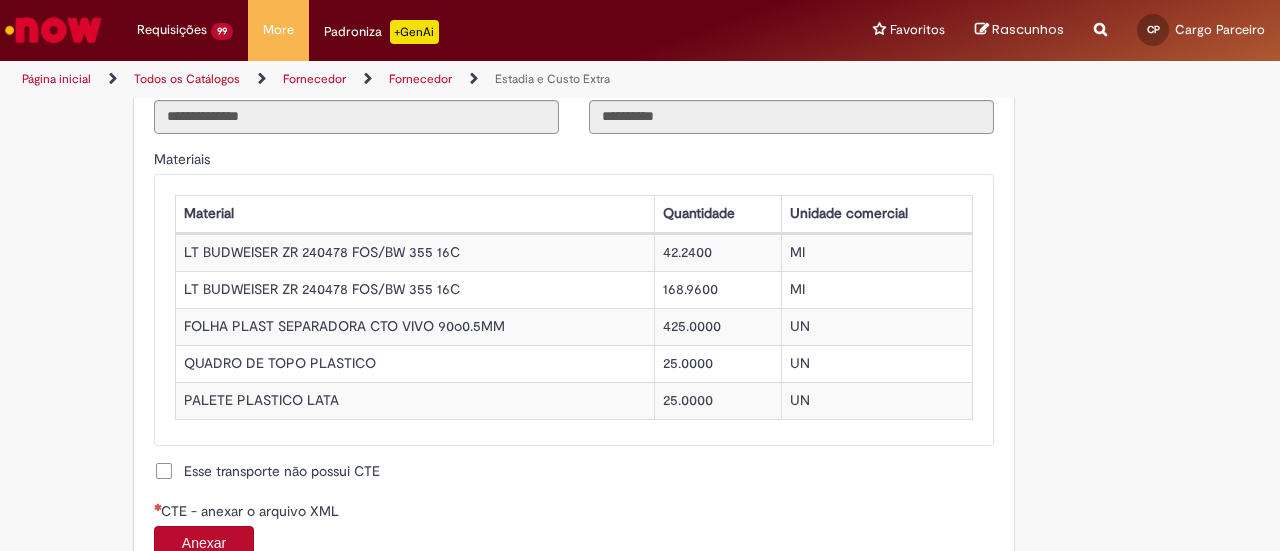 scroll, scrollTop: 1900, scrollLeft: 0, axis: vertical 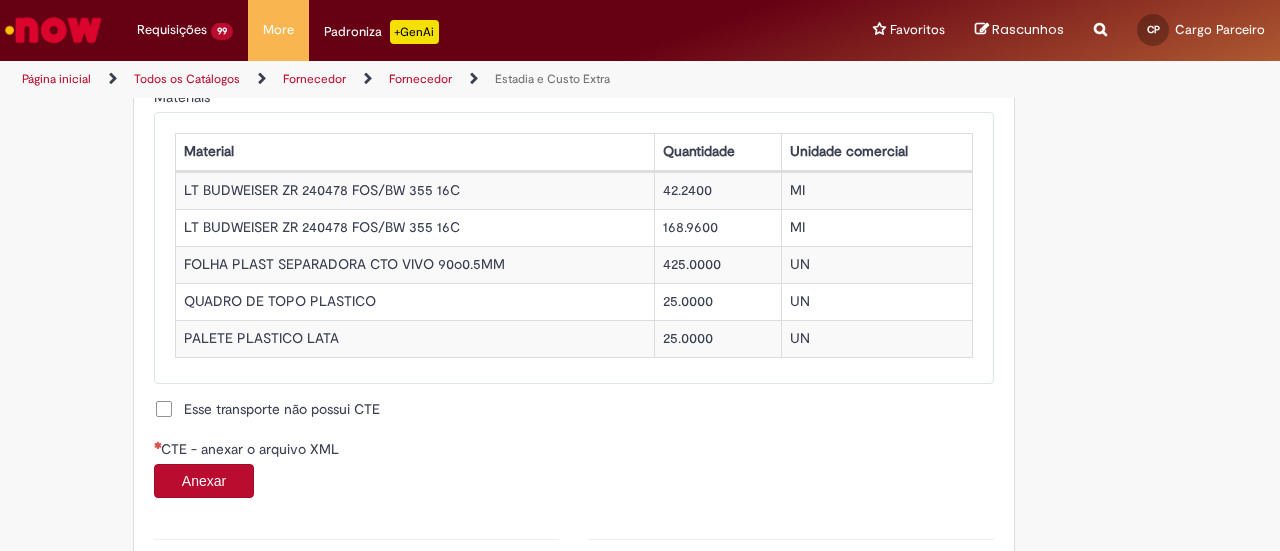 click on "Anexar" at bounding box center (204, 481) 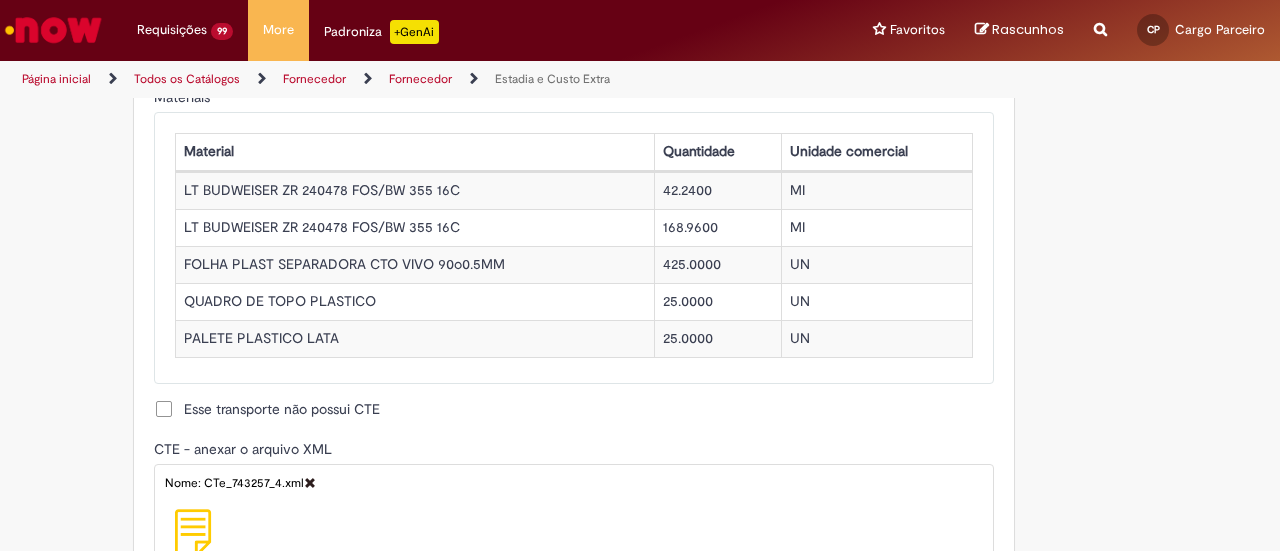 type on "**********" 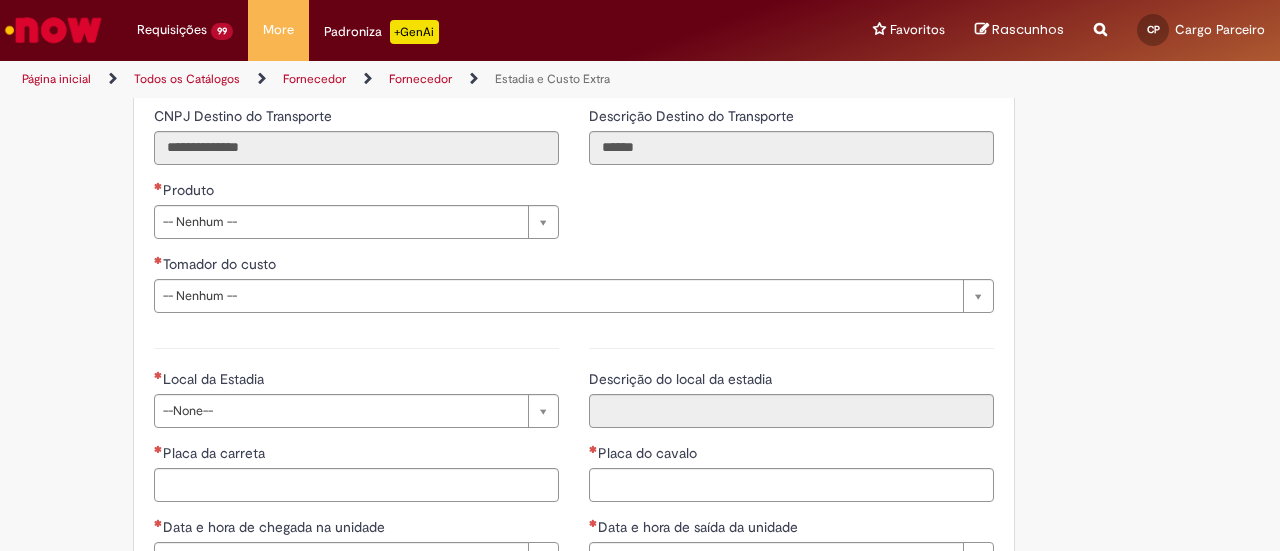 scroll, scrollTop: 2900, scrollLeft: 0, axis: vertical 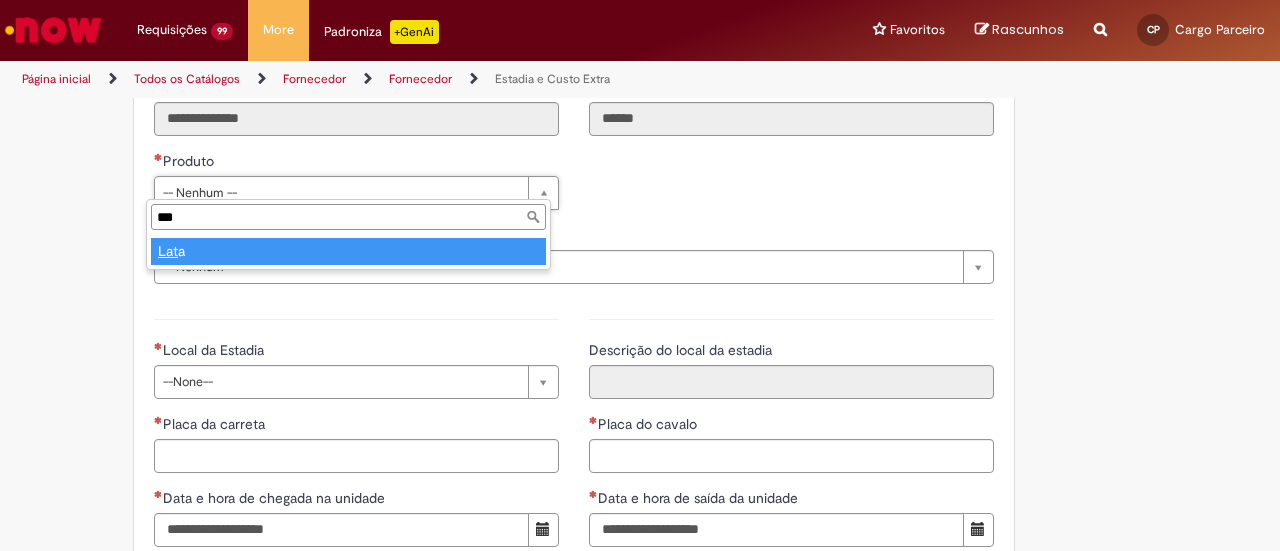 type on "***" 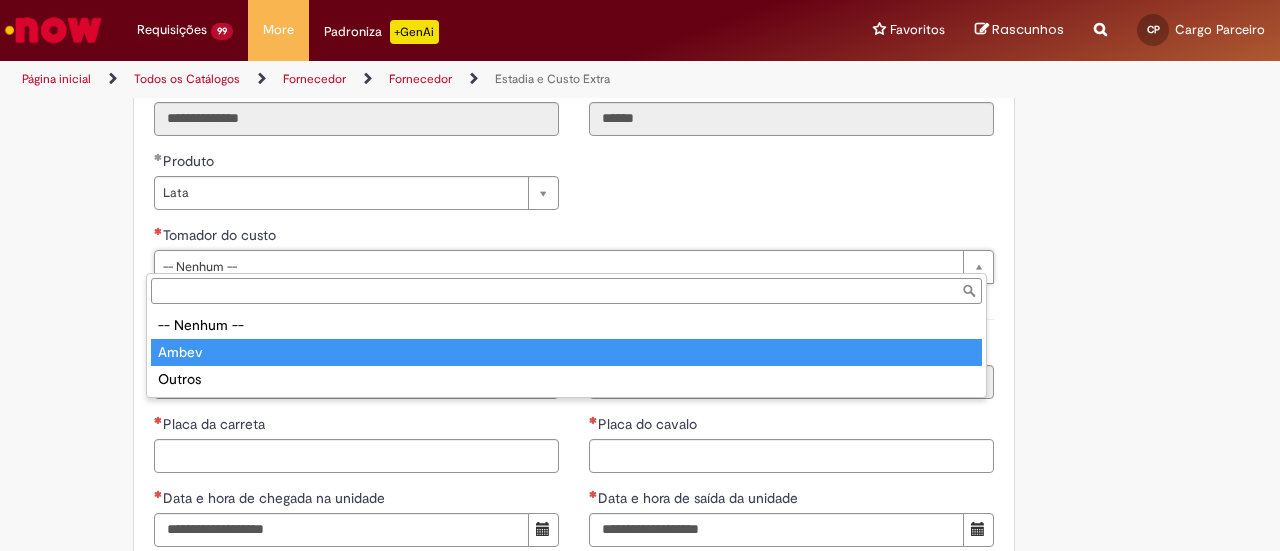 type on "*****" 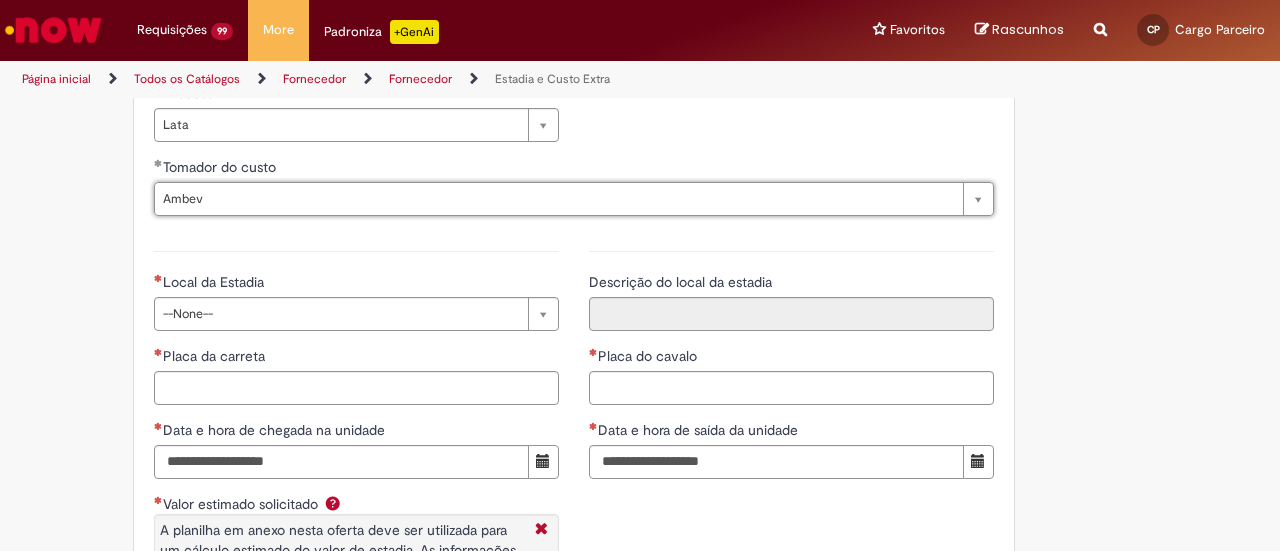 scroll, scrollTop: 3000, scrollLeft: 0, axis: vertical 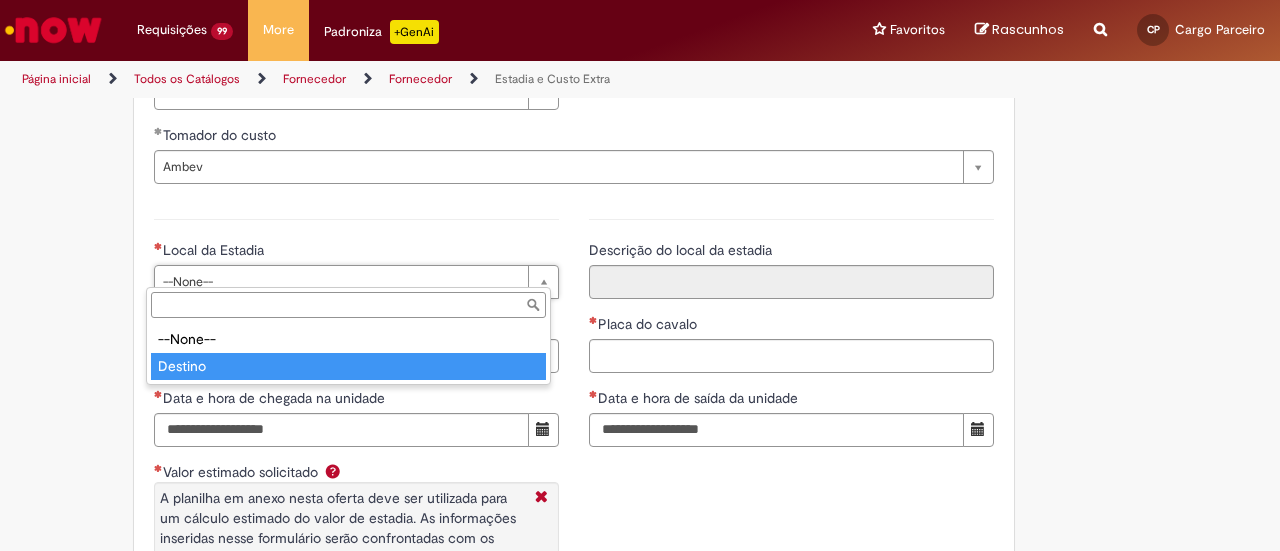 type on "*******" 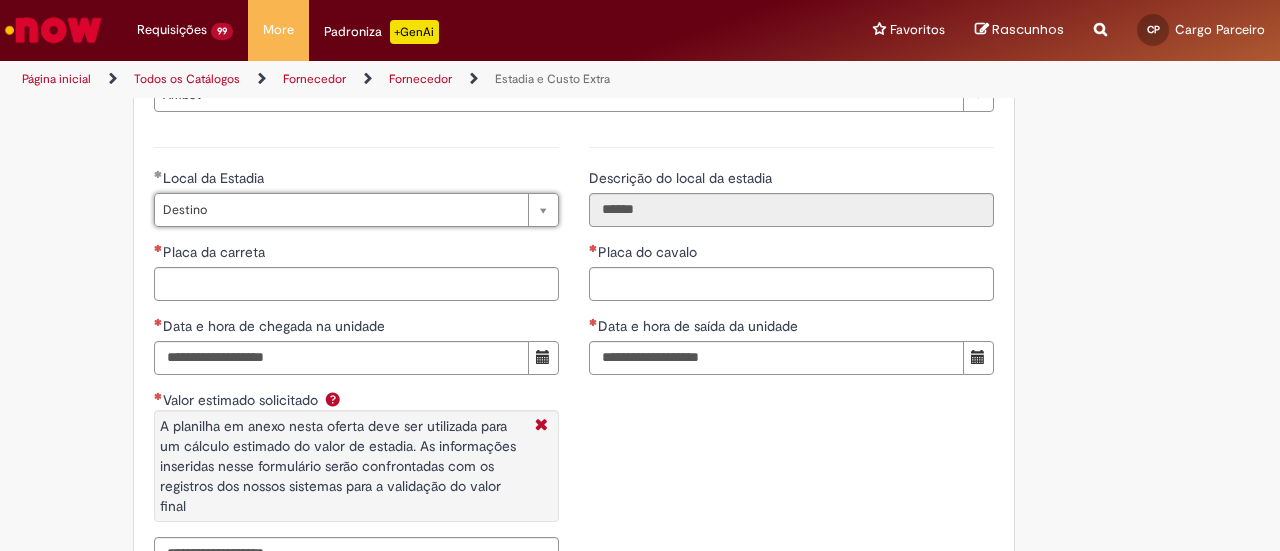 scroll, scrollTop: 3100, scrollLeft: 0, axis: vertical 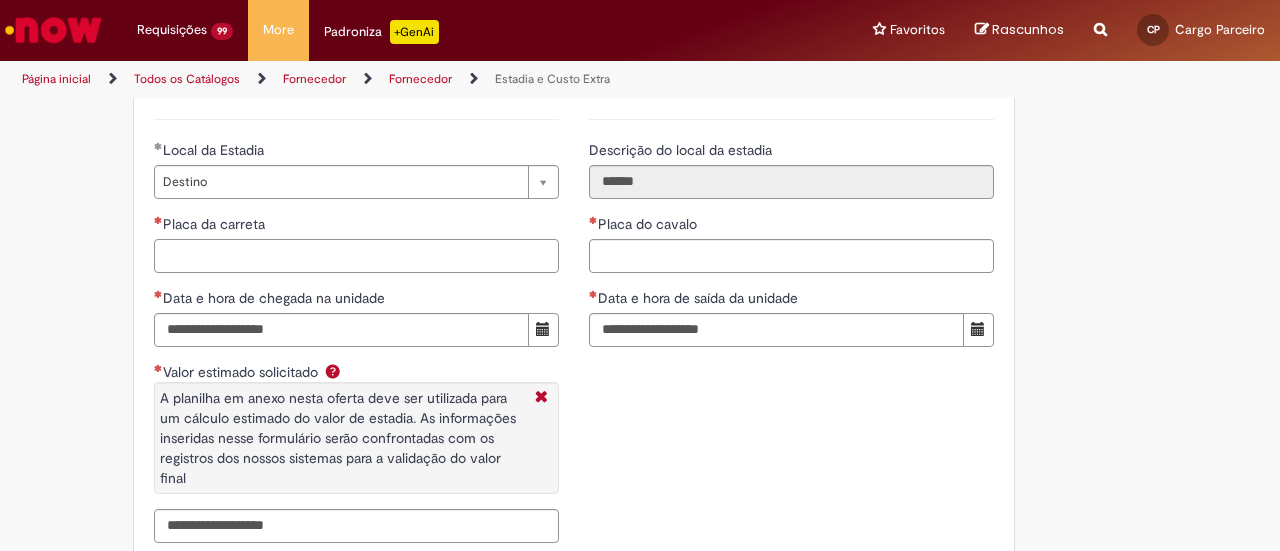 click on "Placa da carreta" at bounding box center (356, 256) 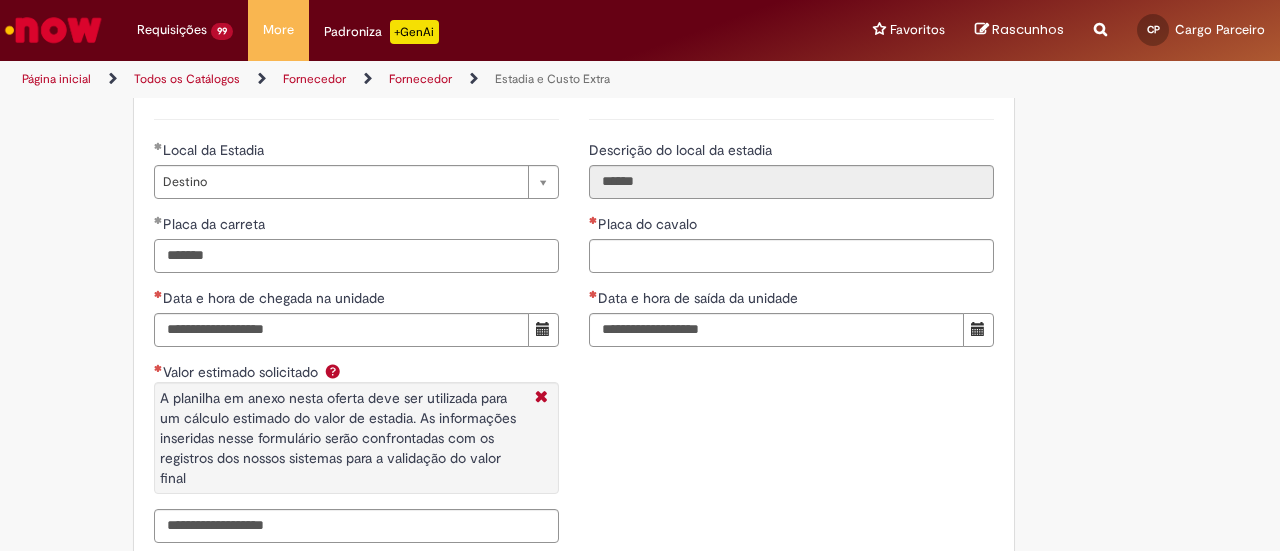 type on "*******" 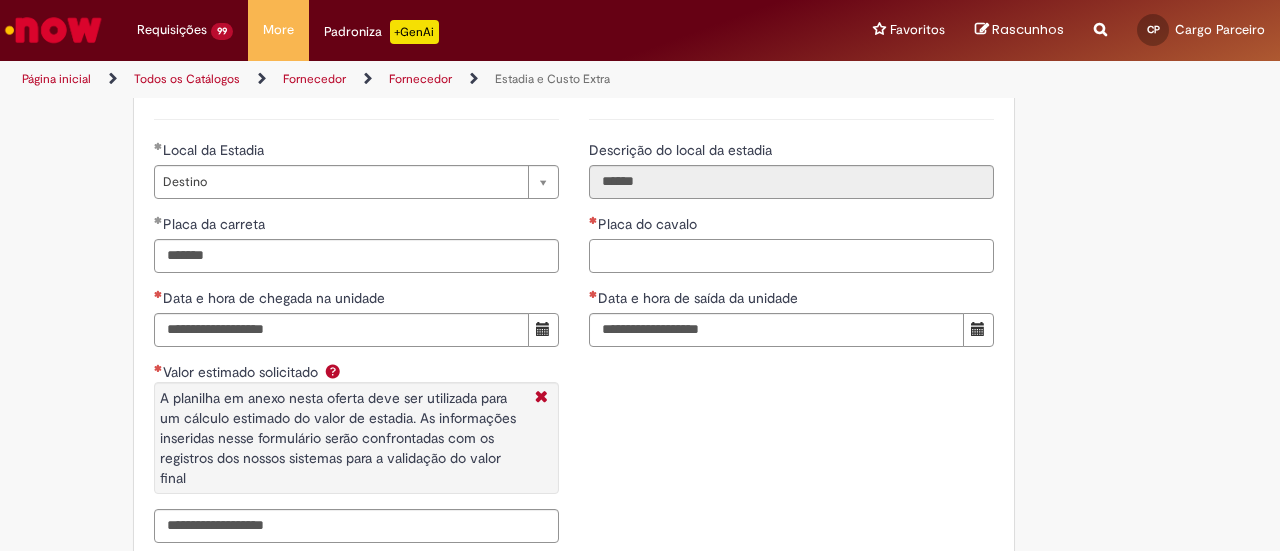 click on "Placa do cavalo" at bounding box center [791, 256] 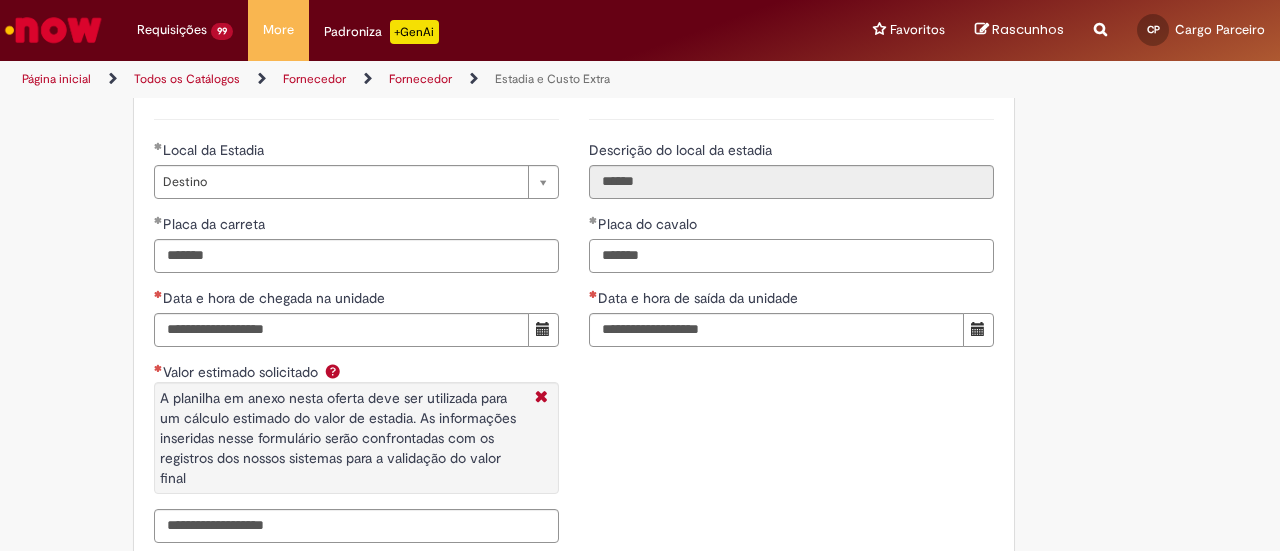 type on "*******" 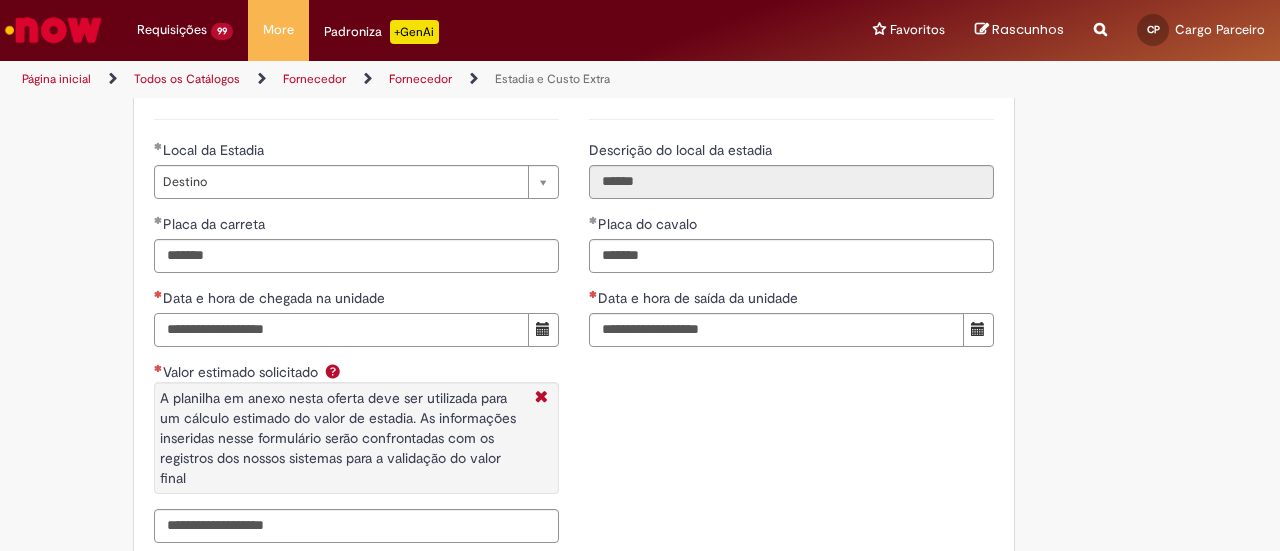 click on "Data e hora de chegada na unidade" at bounding box center [341, 330] 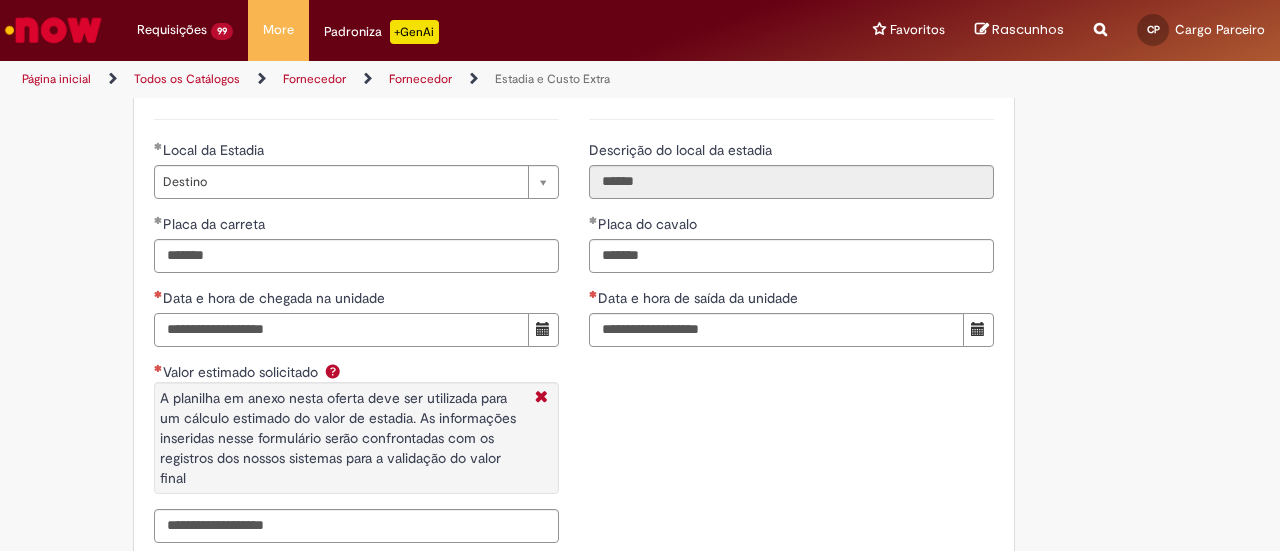 type on "**********" 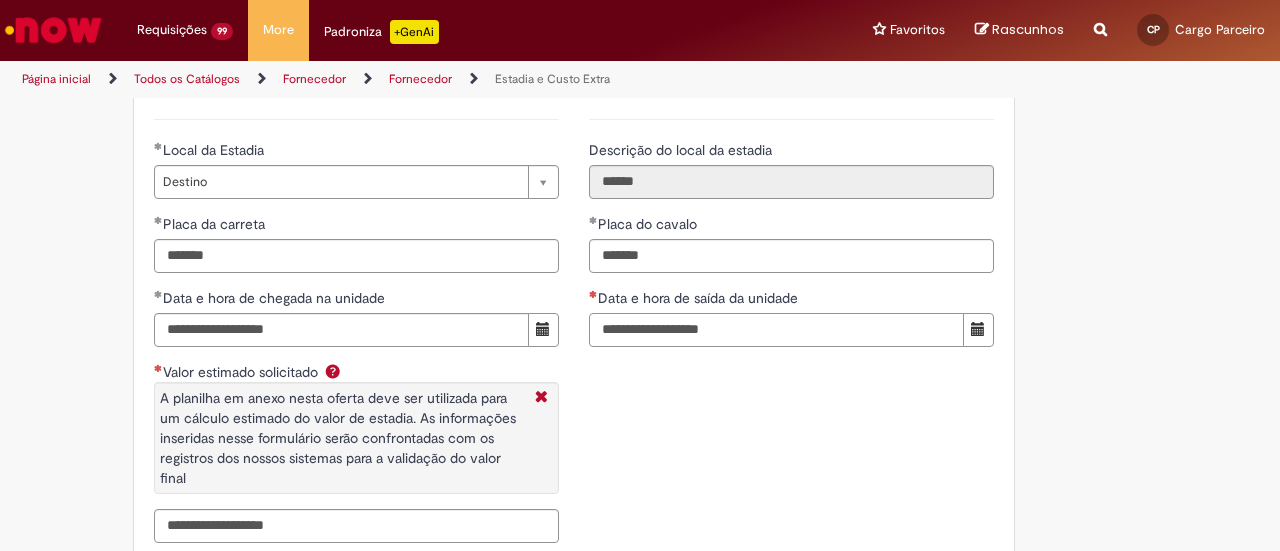 click on "Data e hora de saída da unidade" at bounding box center (776, 330) 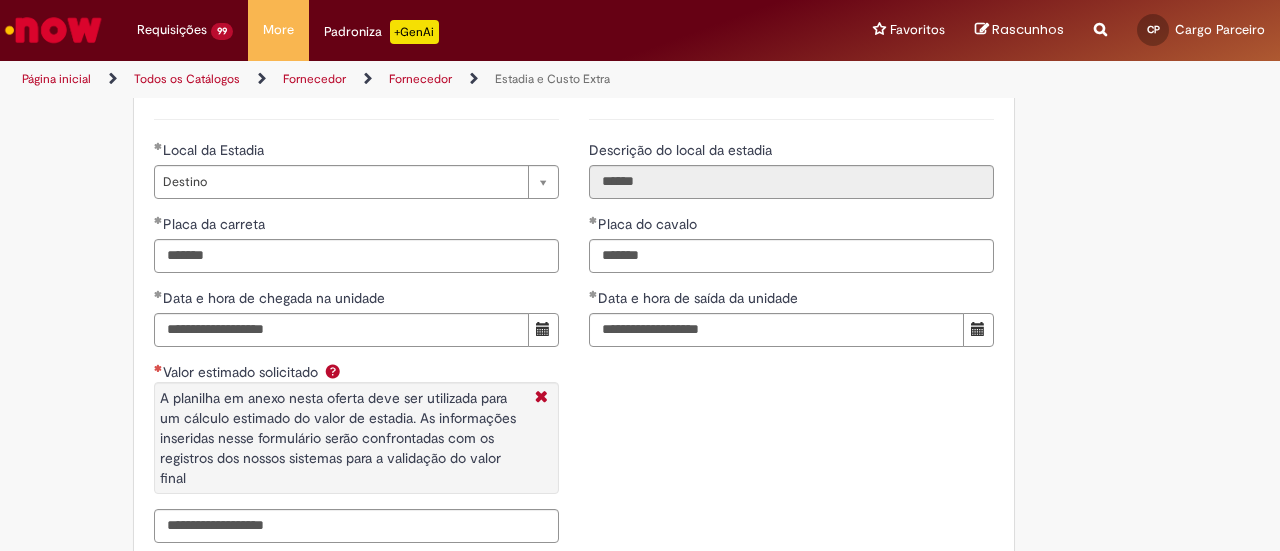 click on "**********" at bounding box center [574, 328] 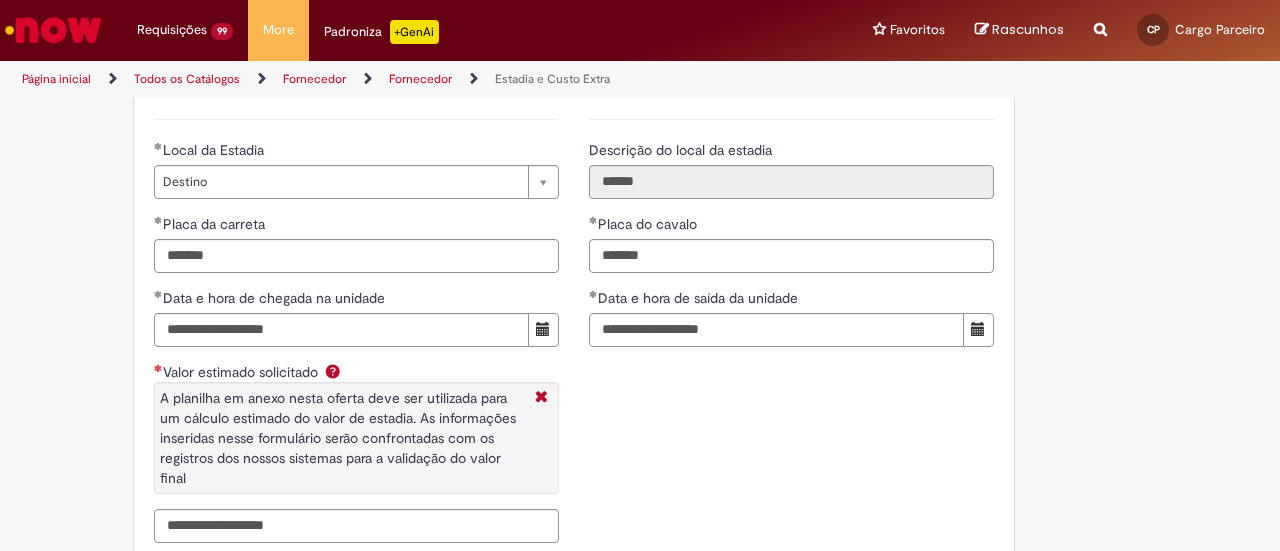 click on "**********" at bounding box center [574, 328] 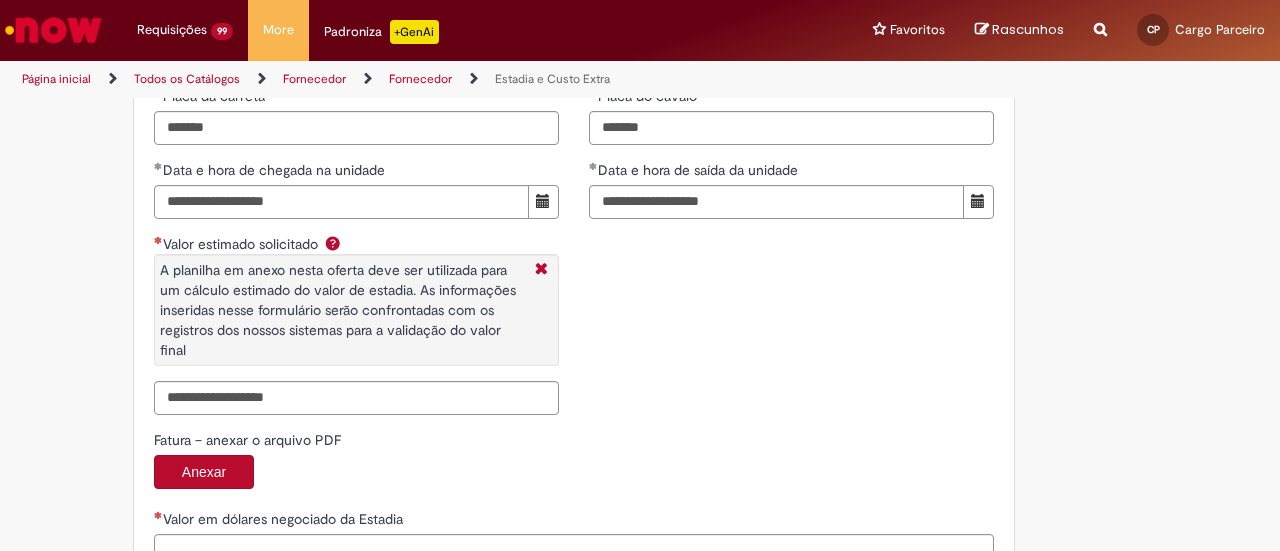 scroll, scrollTop: 3300, scrollLeft: 0, axis: vertical 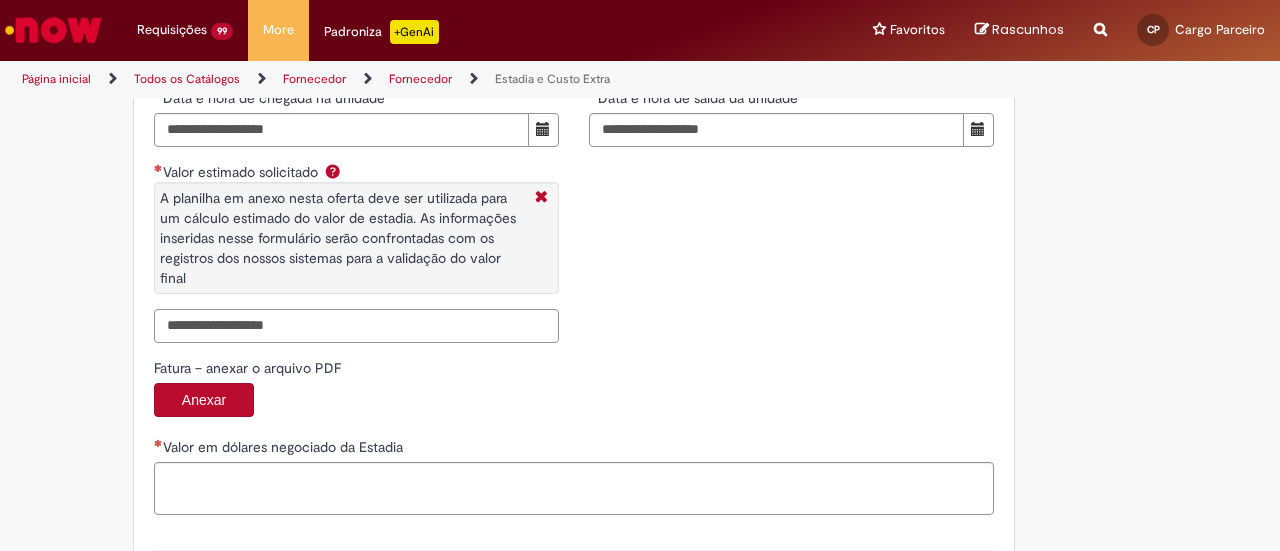 click on "Valor estimado solicitado A planilha em anexo nesta oferta deve ser utilizada para um cálculo estimado do valor de estadia. As informações inseridas nesse formulário serão confrontadas com os registros dos nossos sistemas para a validação do valor final" at bounding box center (356, 326) 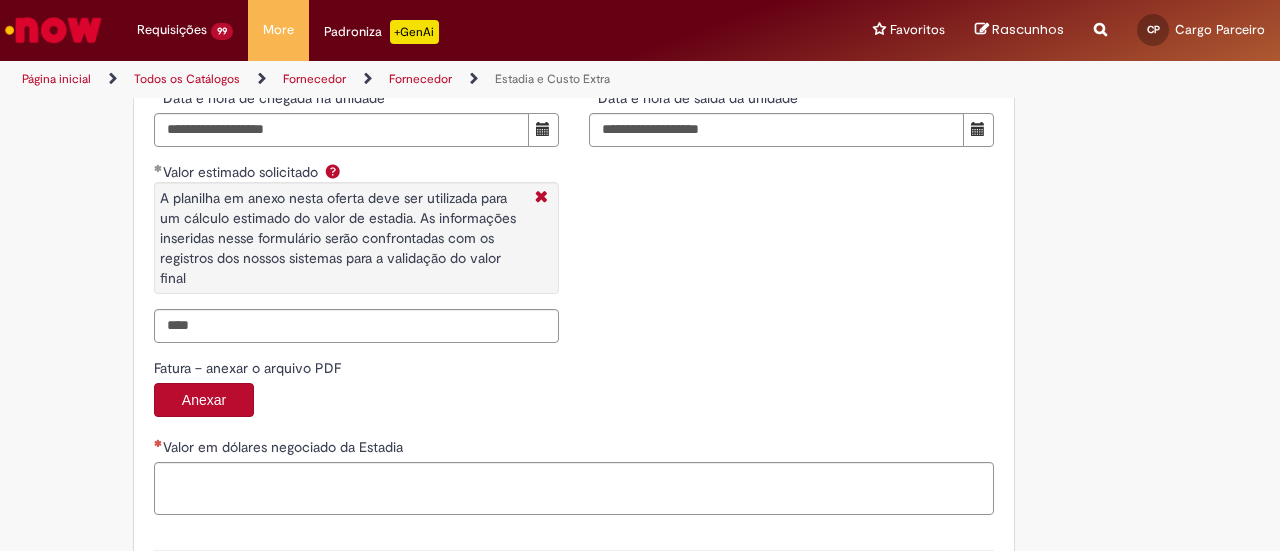 click on "Anexar" at bounding box center [574, 402] 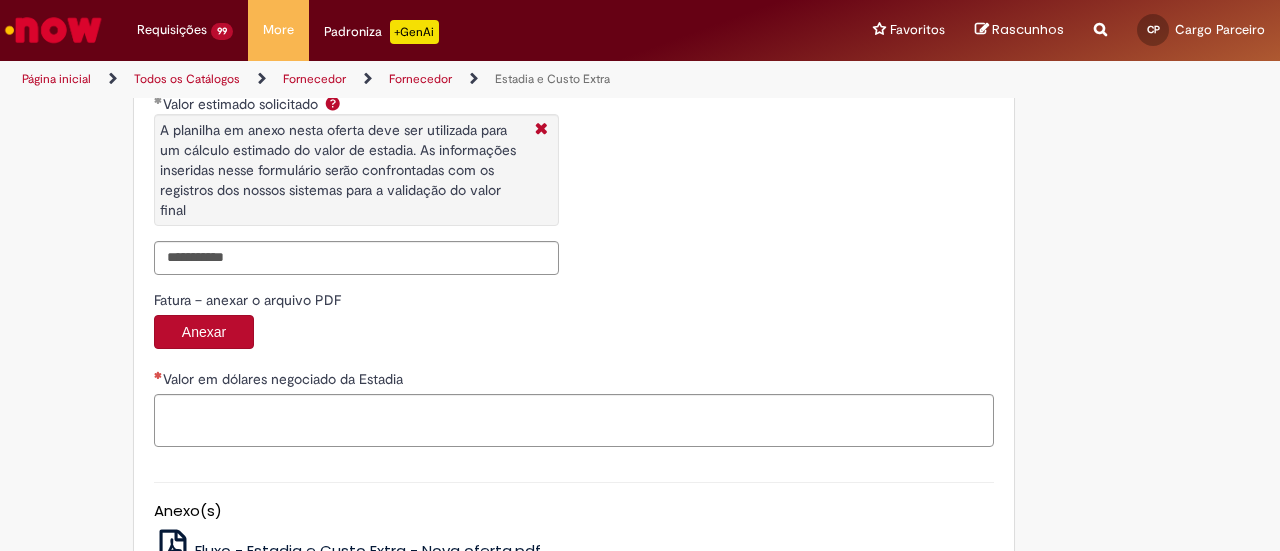 scroll, scrollTop: 3400, scrollLeft: 0, axis: vertical 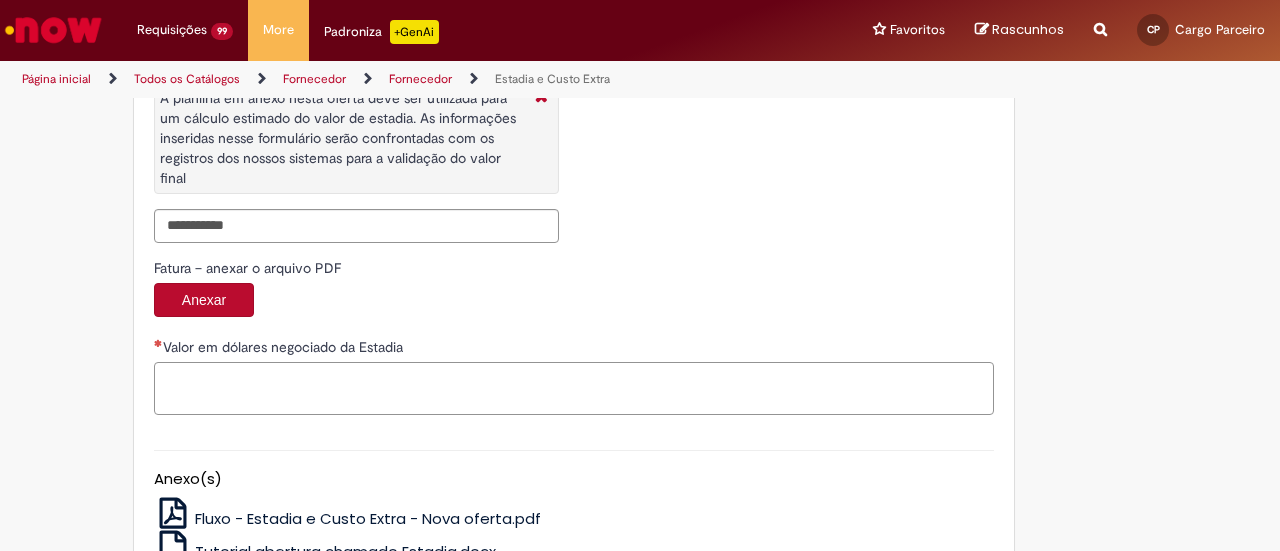click on "Valor em dólares negociado da Estadia" at bounding box center (574, 388) 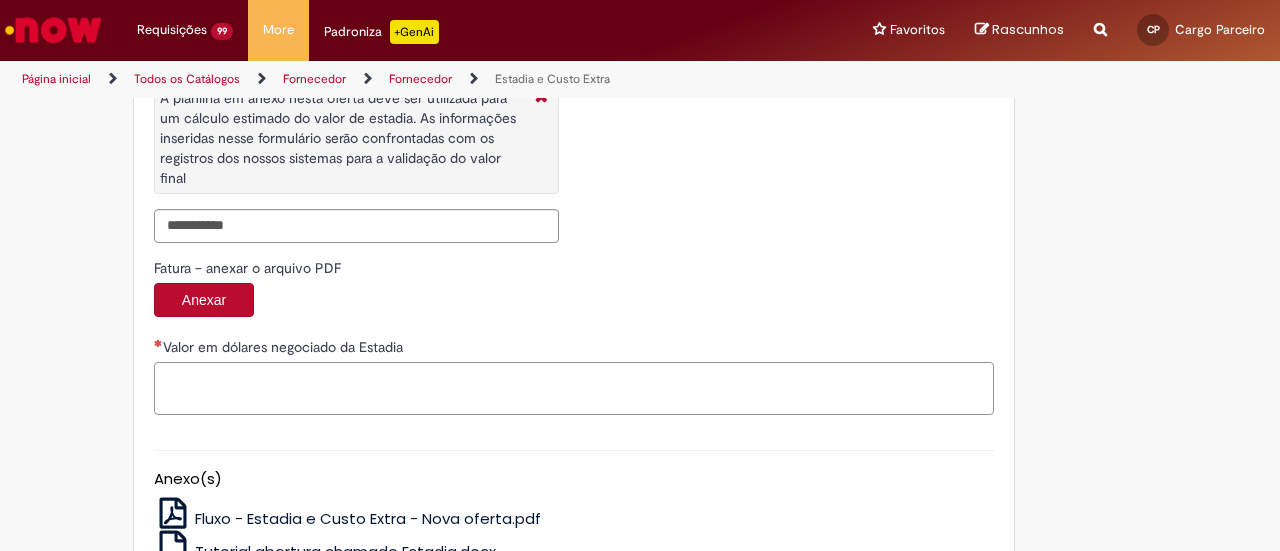 paste on "**********" 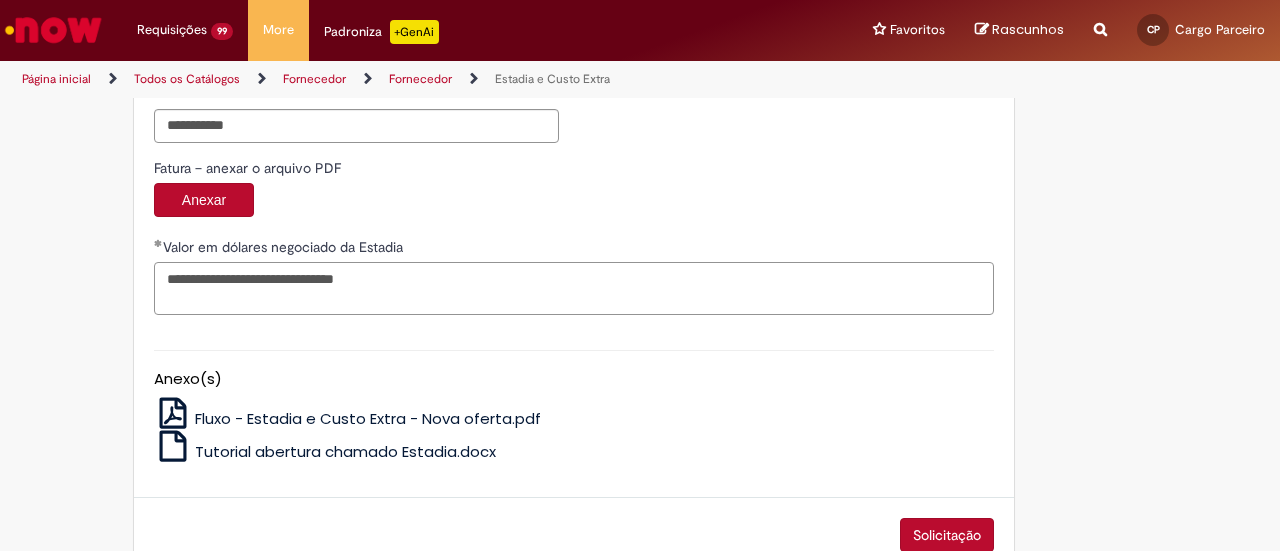 scroll, scrollTop: 3534, scrollLeft: 0, axis: vertical 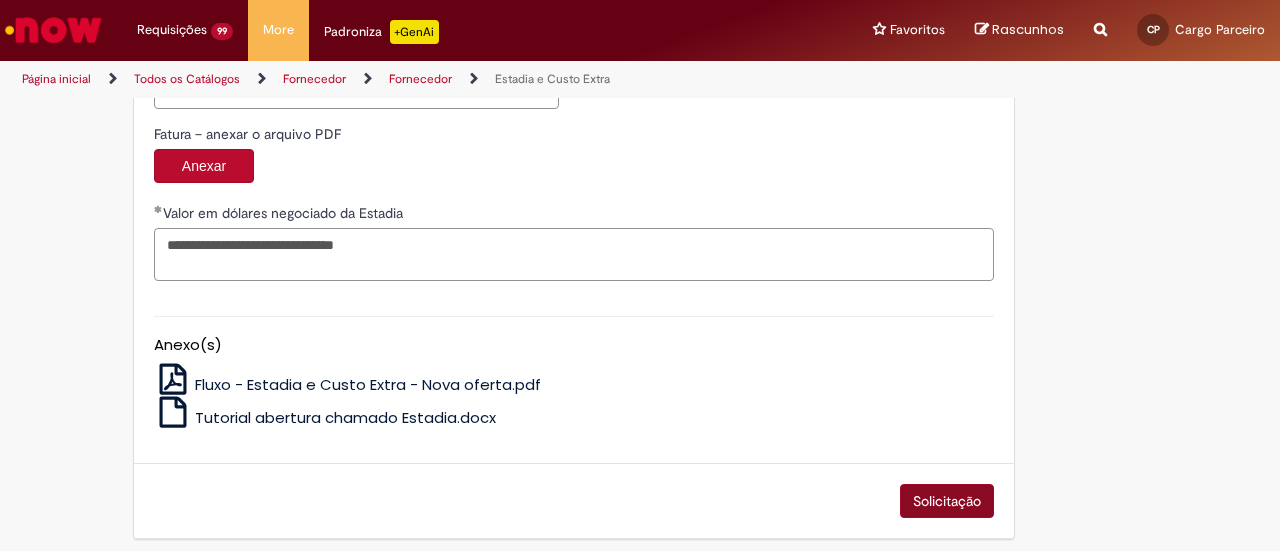 type on "**********" 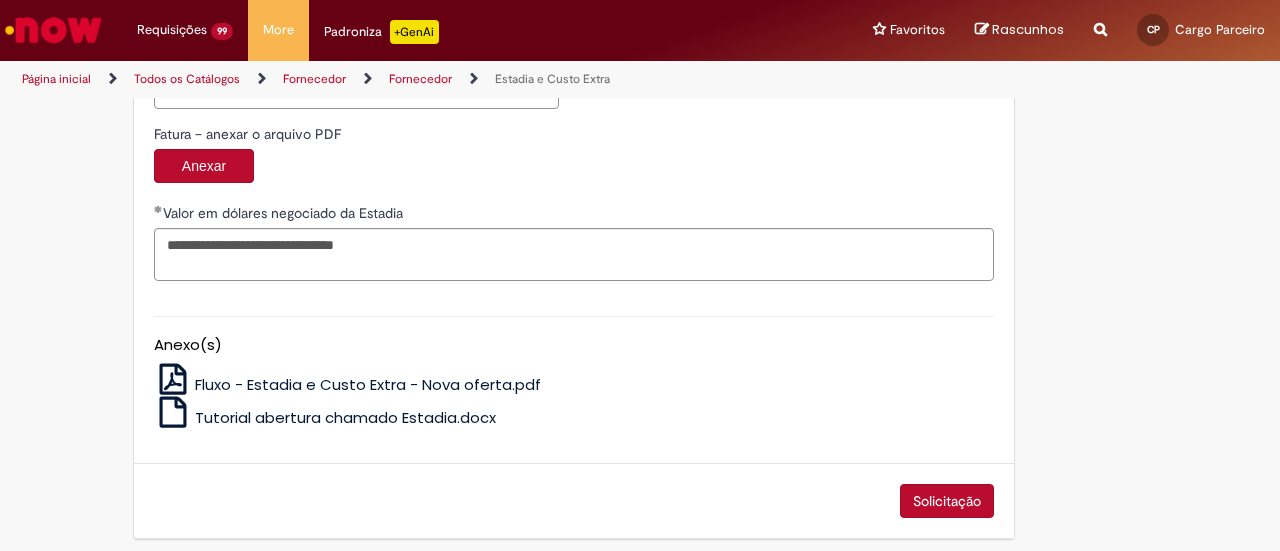 click on "Solicitação" at bounding box center [947, 501] 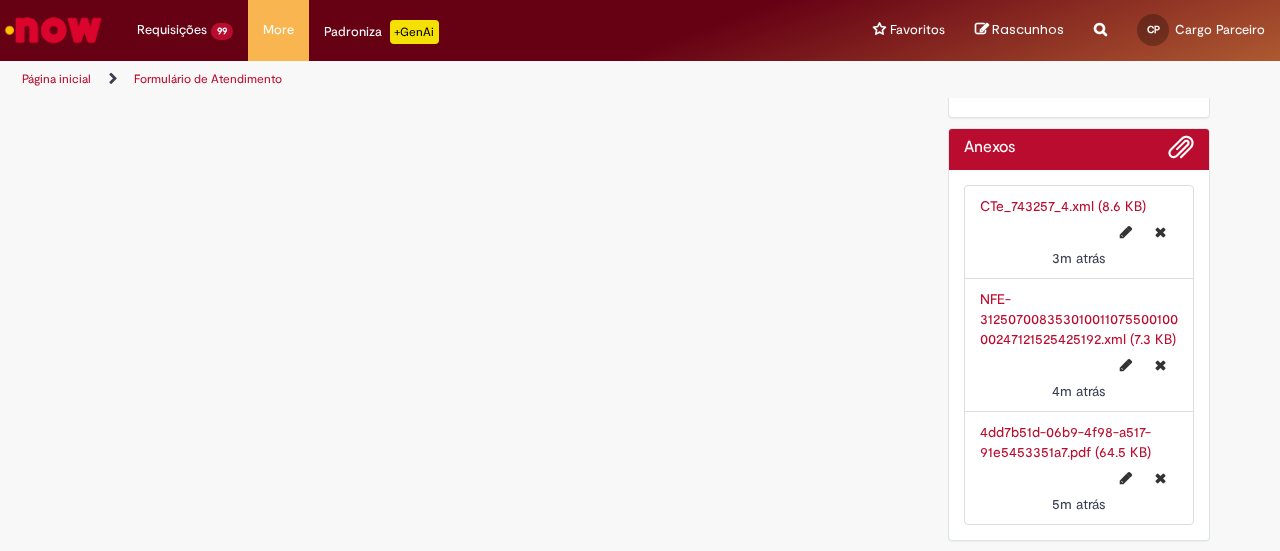 scroll, scrollTop: 0, scrollLeft: 0, axis: both 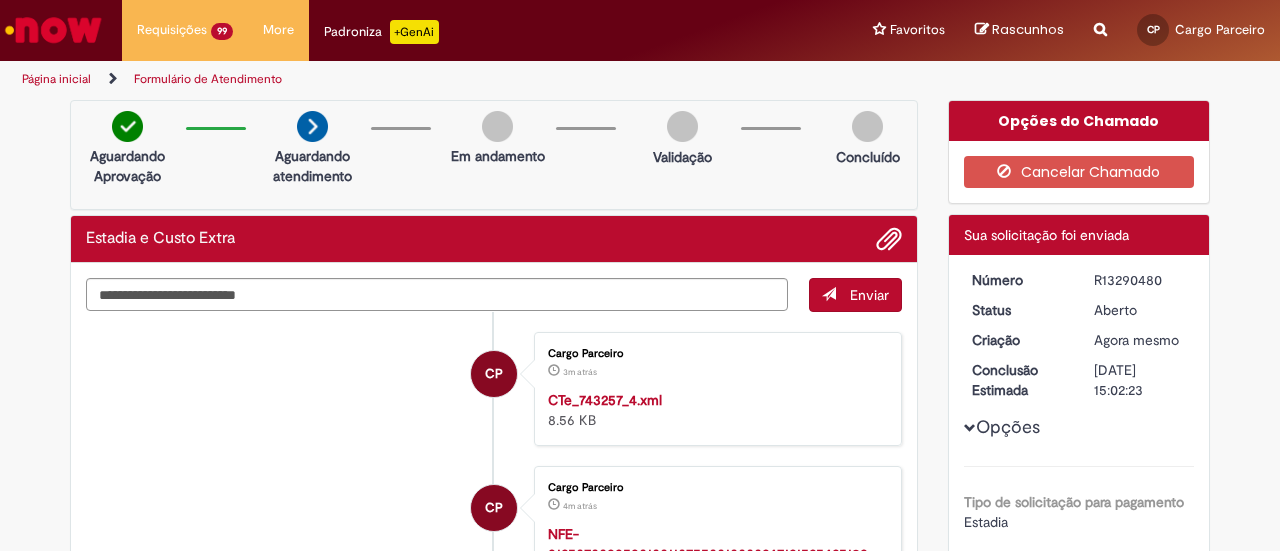 drag, startPoint x: 1090, startPoint y: 281, endPoint x: 1175, endPoint y: 280, distance: 85.00588 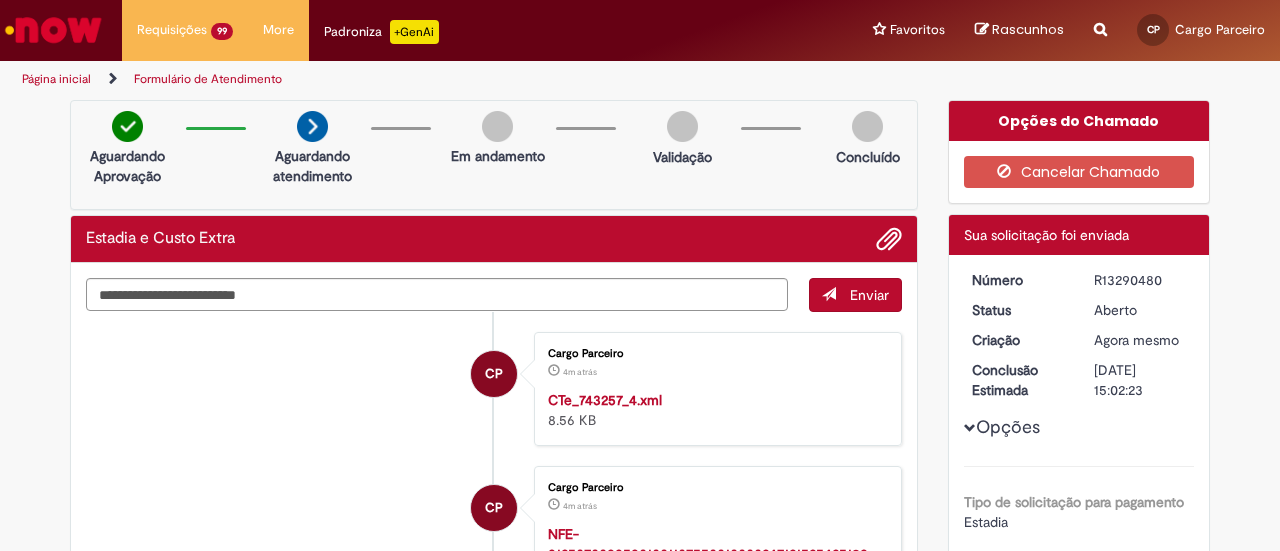 drag, startPoint x: 1086, startPoint y: 371, endPoint x: 1171, endPoint y: 367, distance: 85.09406 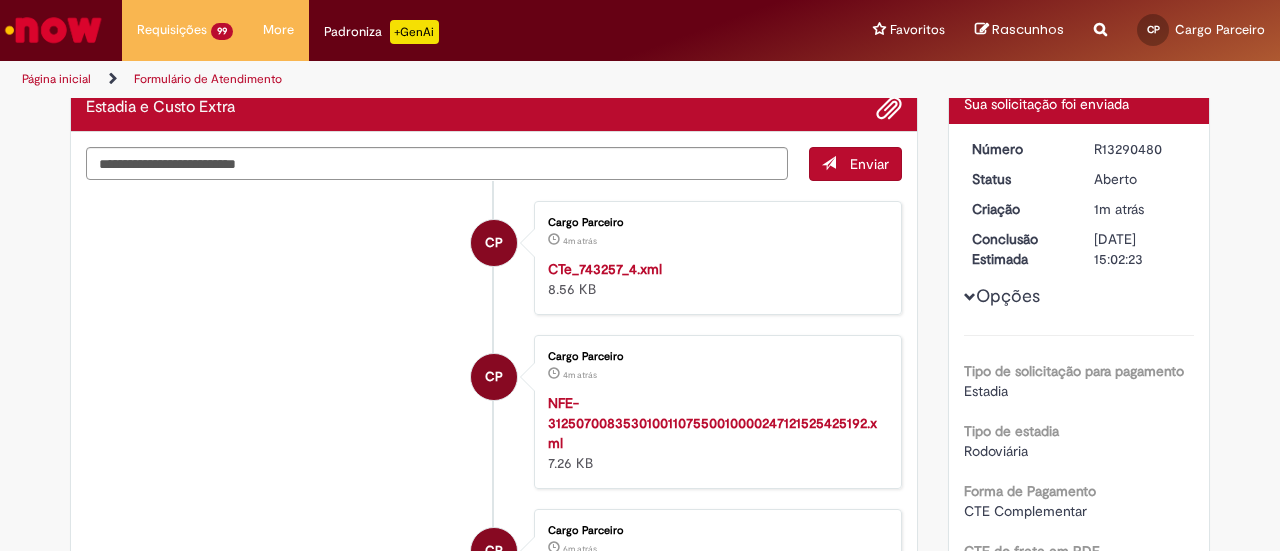 scroll, scrollTop: 0, scrollLeft: 0, axis: both 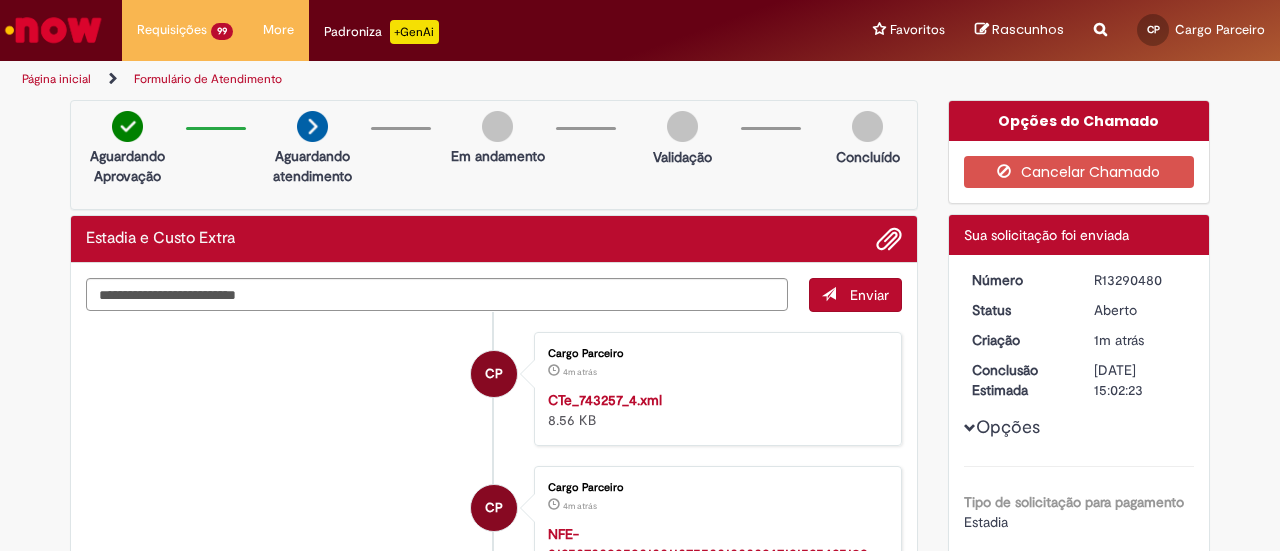 click at bounding box center (53, 30) 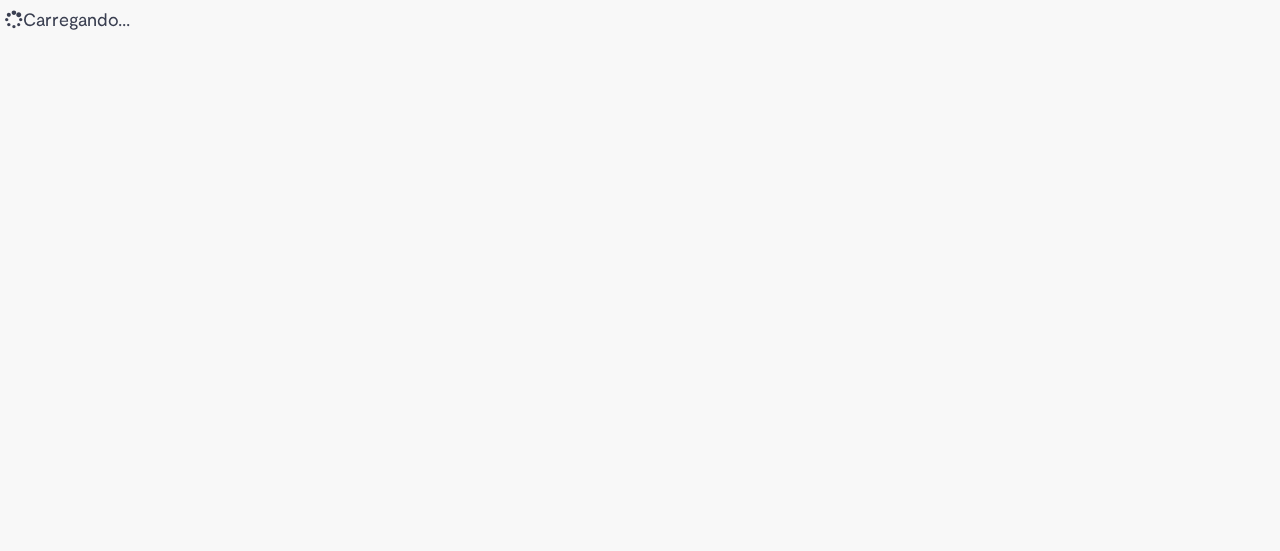 scroll, scrollTop: 0, scrollLeft: 0, axis: both 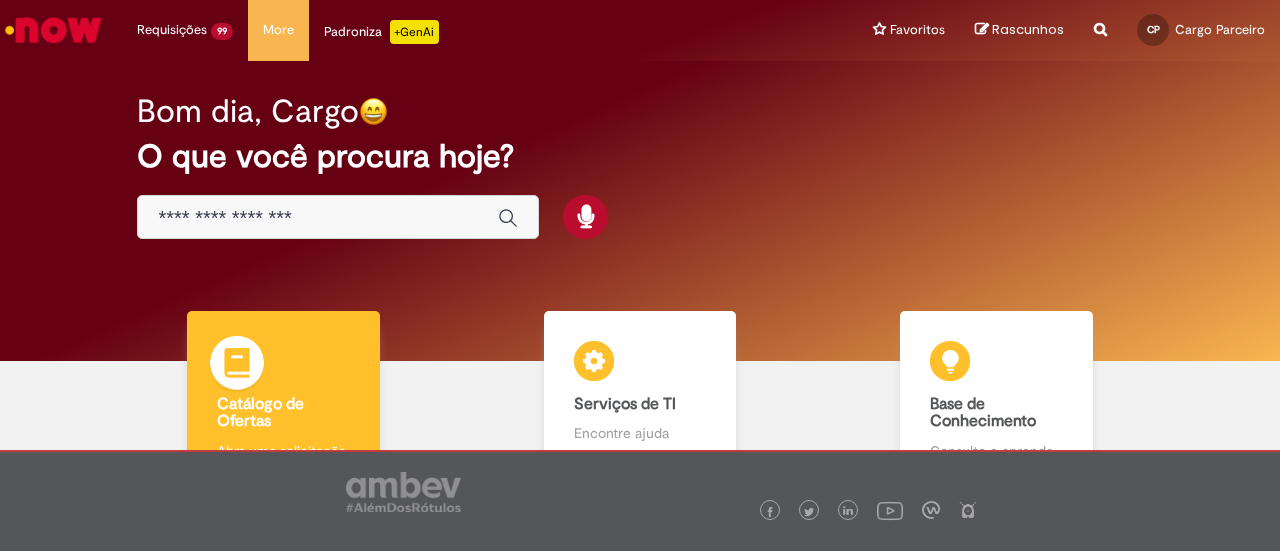 click on "Catálogo de Ofertas
Catálogo de Ofertas
Abra uma solicitação" at bounding box center [283, 396] 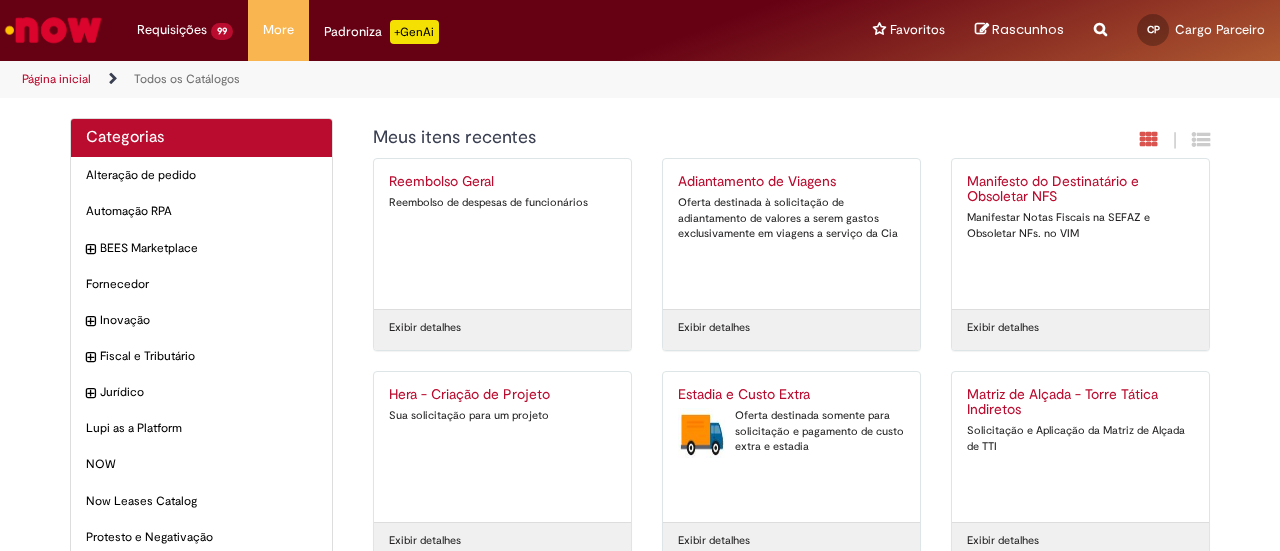 drag, startPoint x: 730, startPoint y: 443, endPoint x: 701, endPoint y: 359, distance: 88.86507 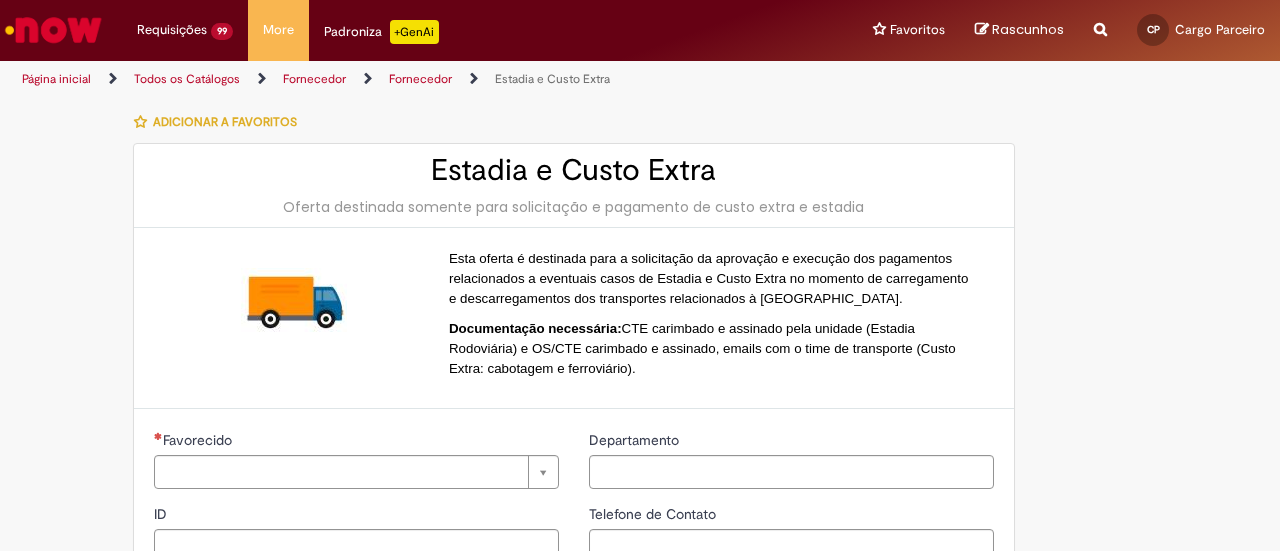 type on "**********" 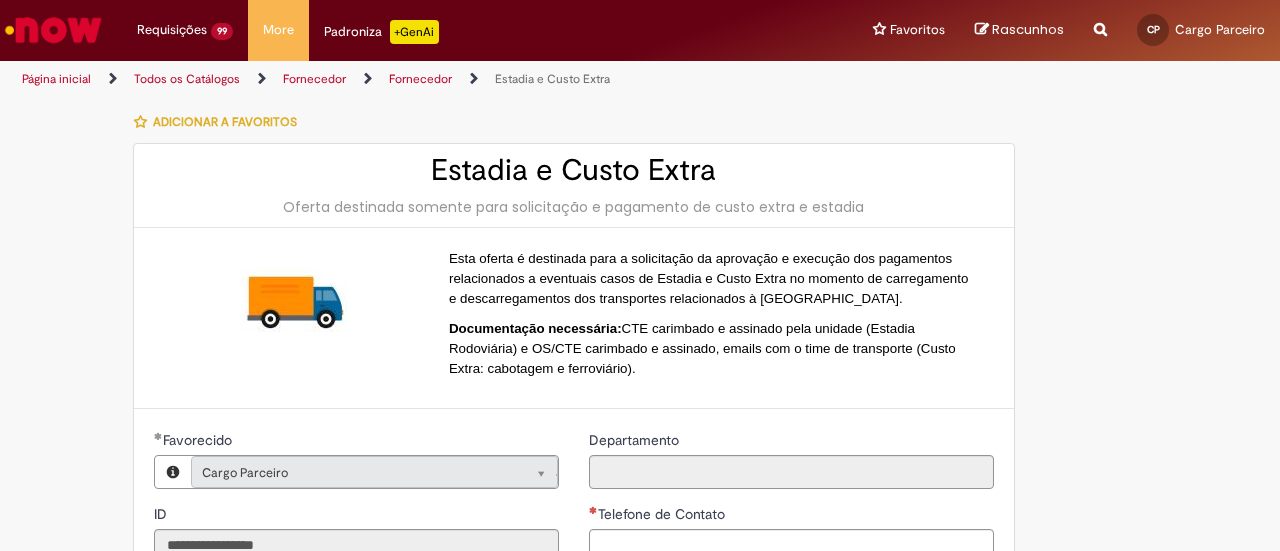 type on "**********" 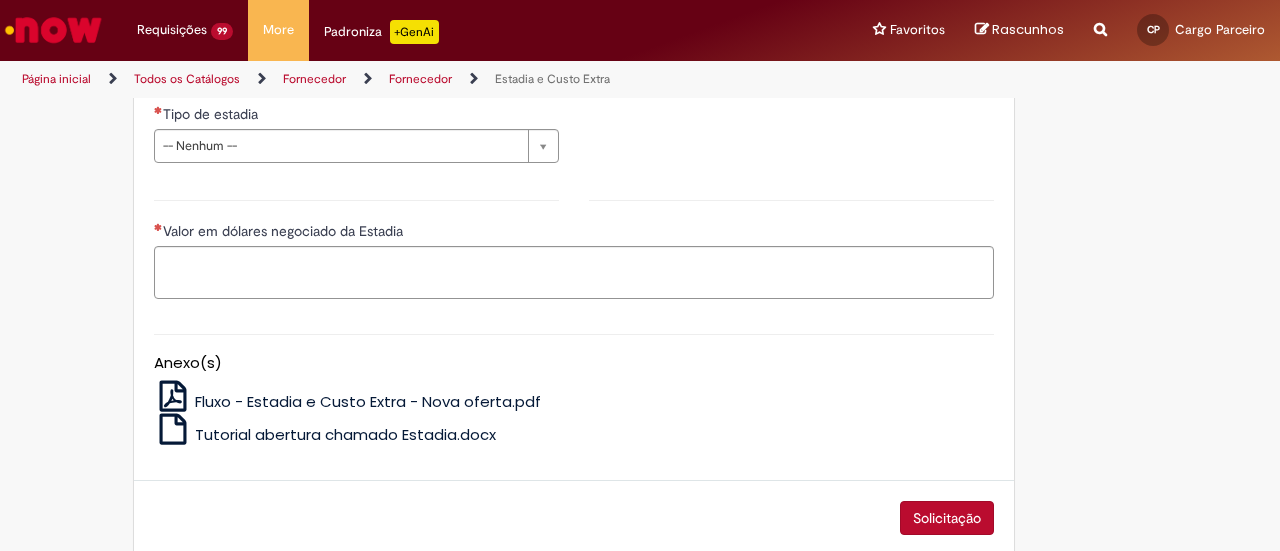 scroll, scrollTop: 871, scrollLeft: 0, axis: vertical 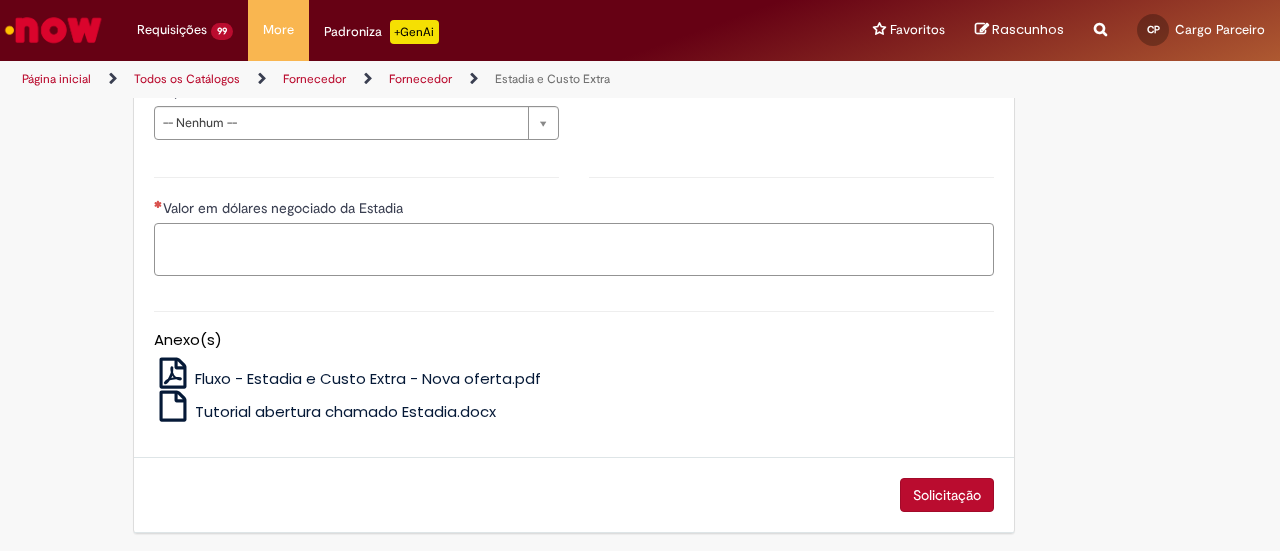 click on "Valor em dólares negociado da Estadia" at bounding box center [574, 249] 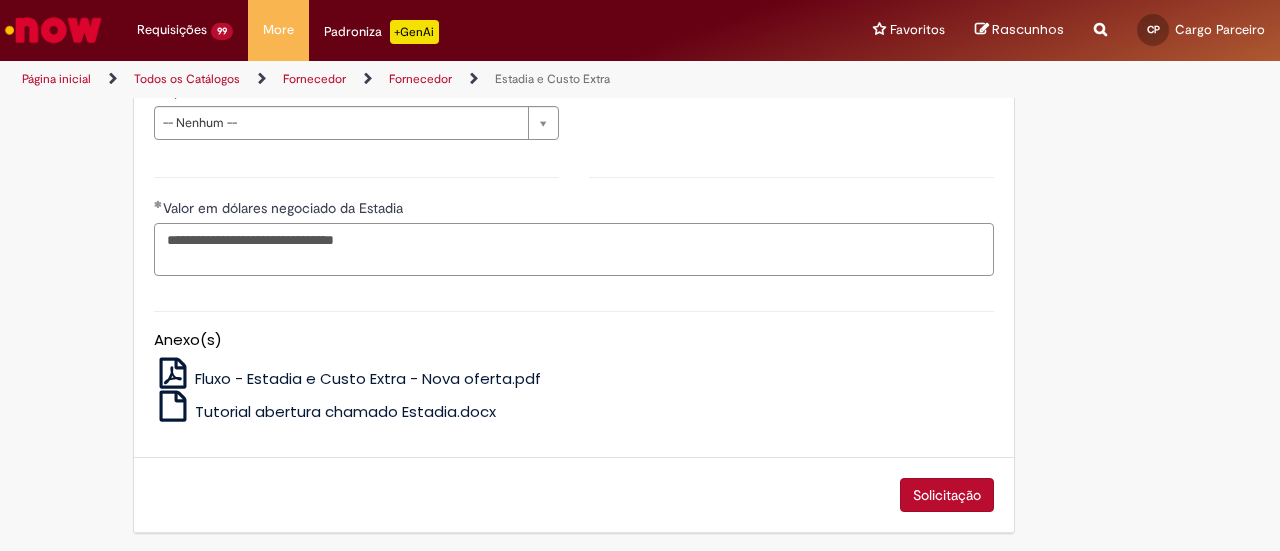 type on "**********" 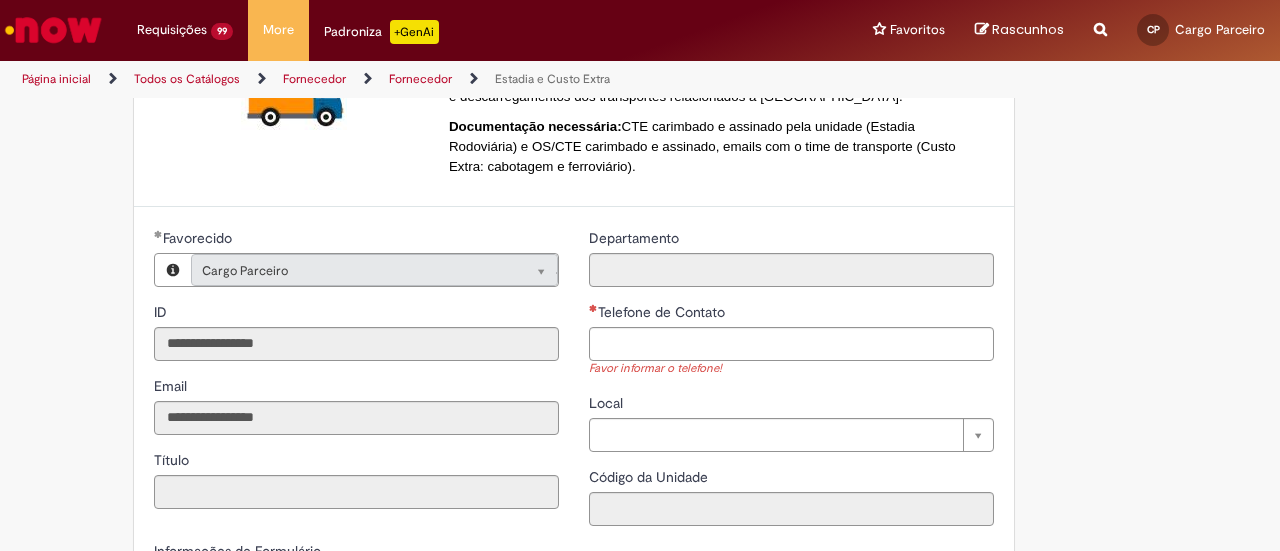 scroll, scrollTop: 171, scrollLeft: 0, axis: vertical 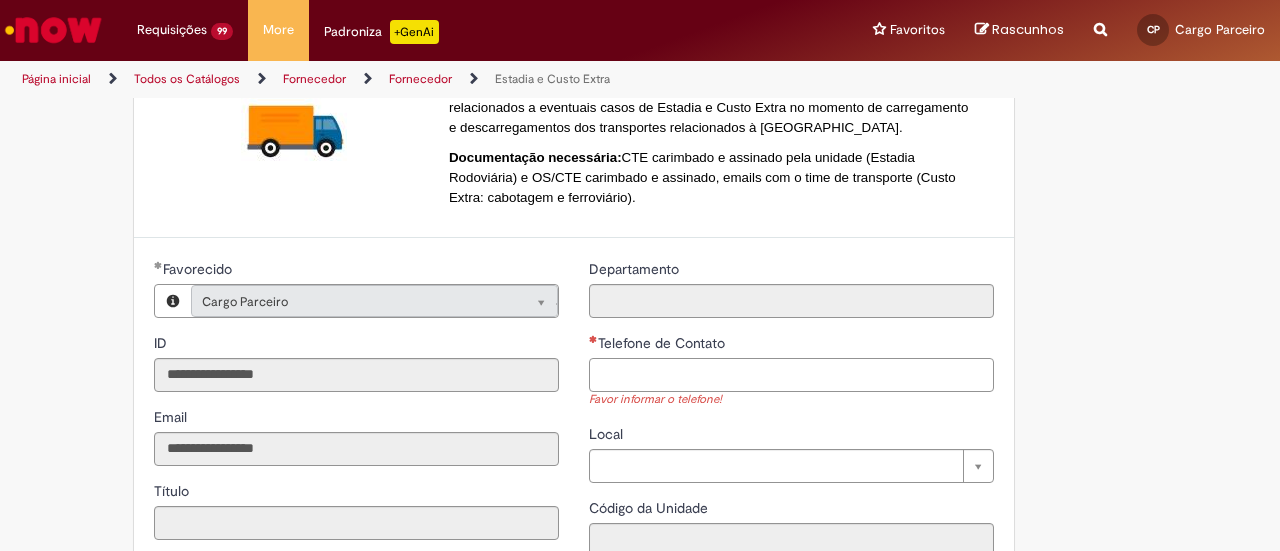click on "Telefone de Contato" at bounding box center (791, 375) 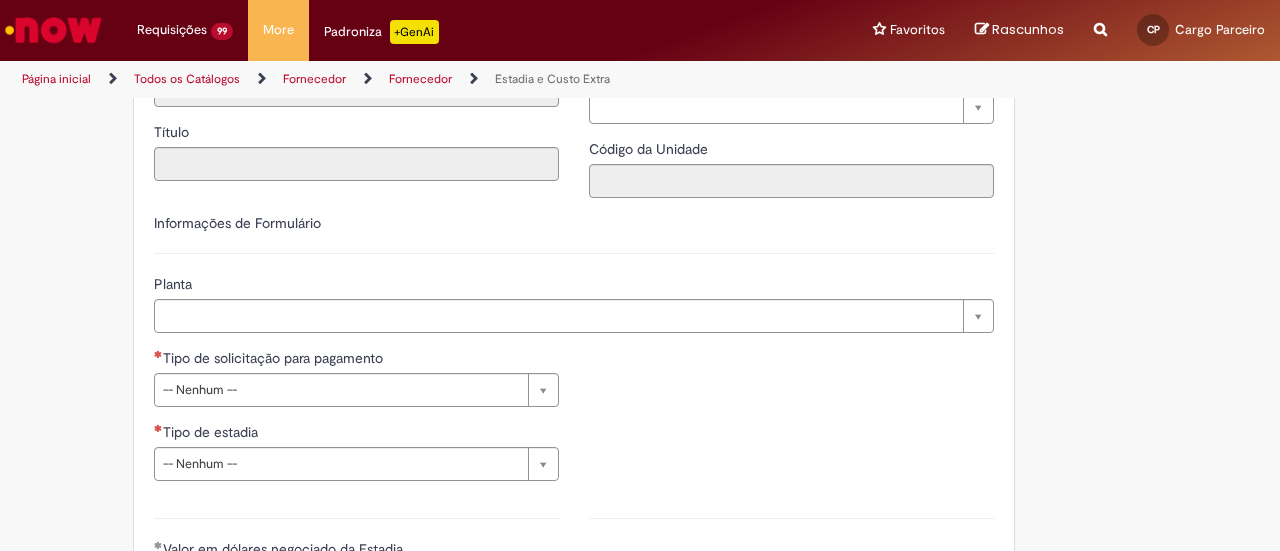 scroll, scrollTop: 571, scrollLeft: 0, axis: vertical 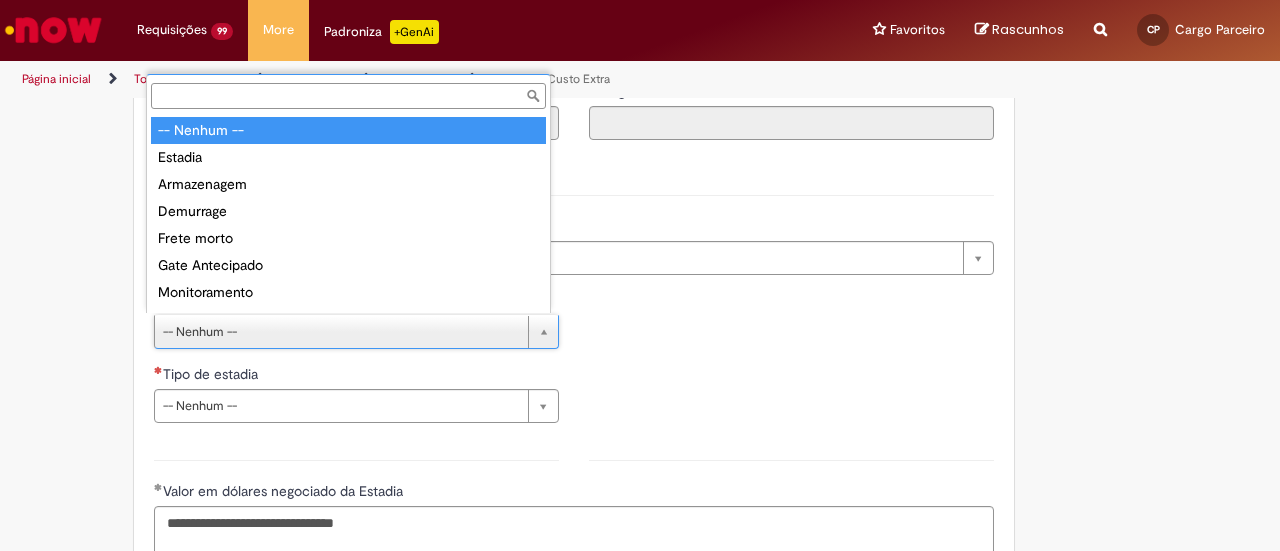 type on "**********" 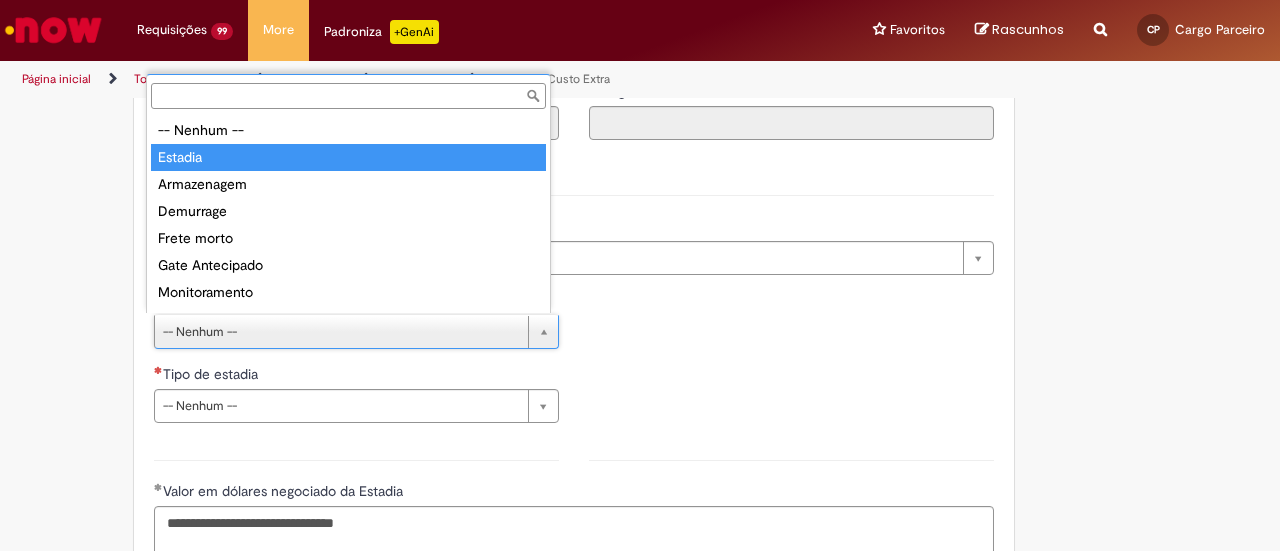 type on "*******" 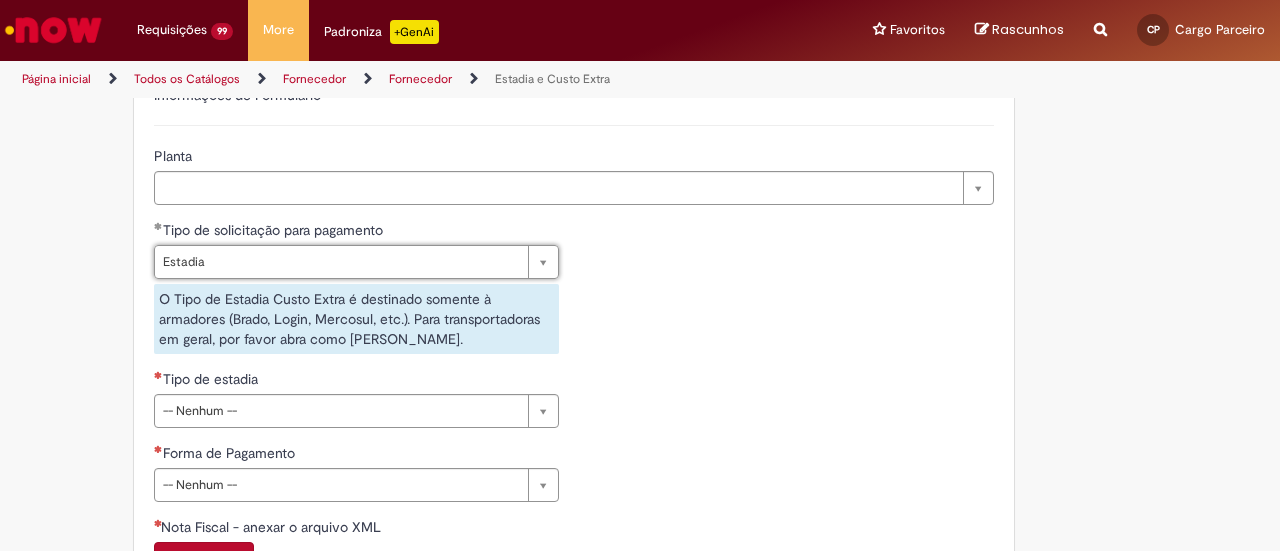 scroll, scrollTop: 671, scrollLeft: 0, axis: vertical 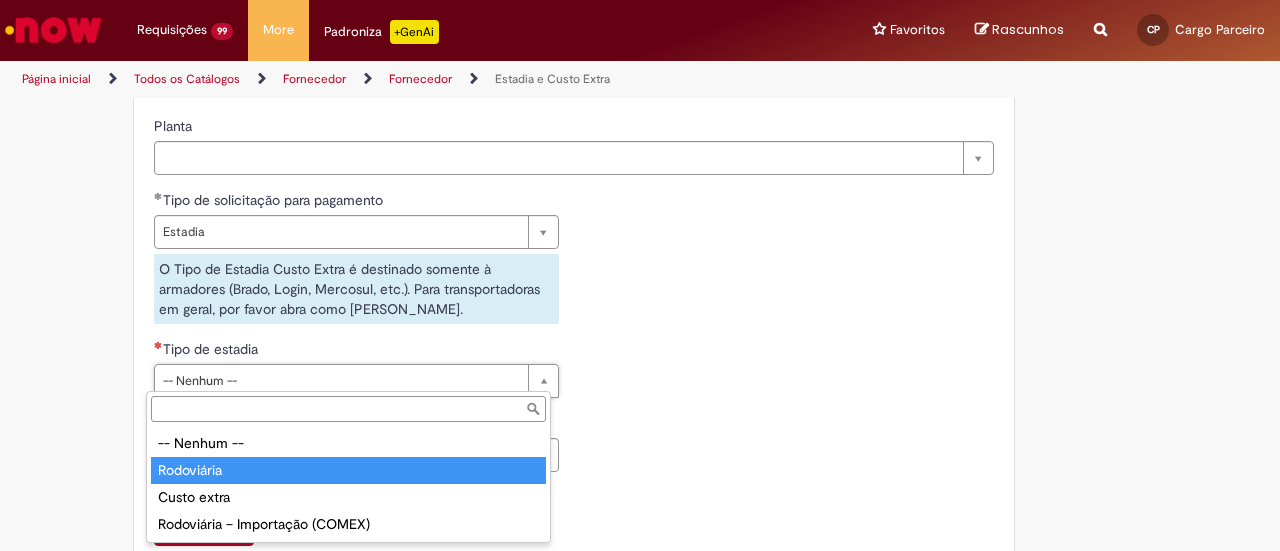 drag, startPoint x: 261, startPoint y: 463, endPoint x: 271, endPoint y: 455, distance: 12.806249 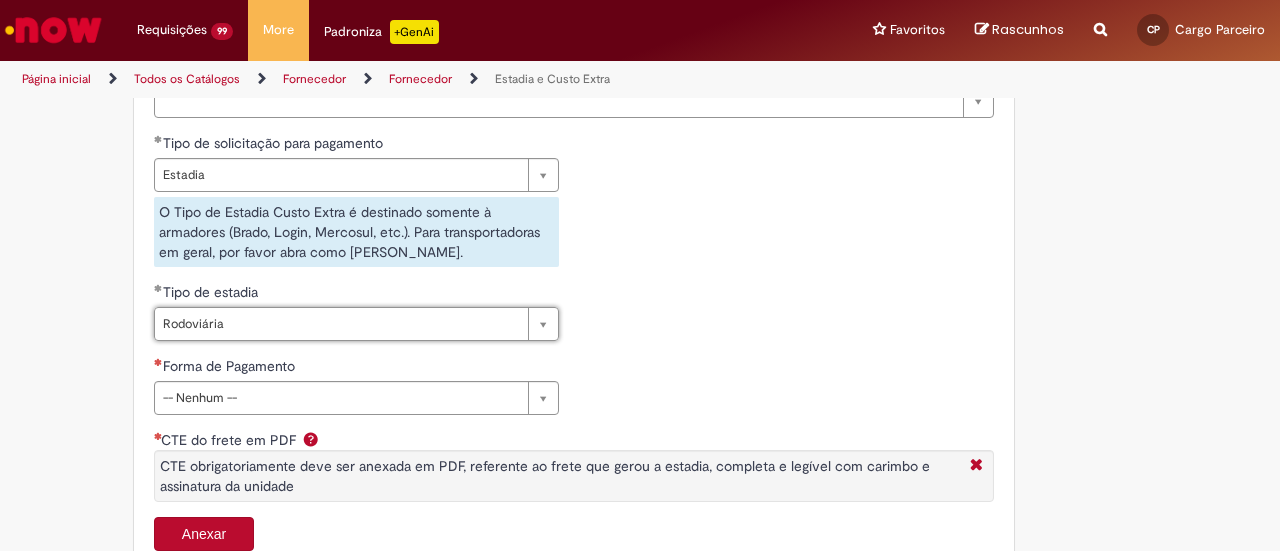 scroll, scrollTop: 771, scrollLeft: 0, axis: vertical 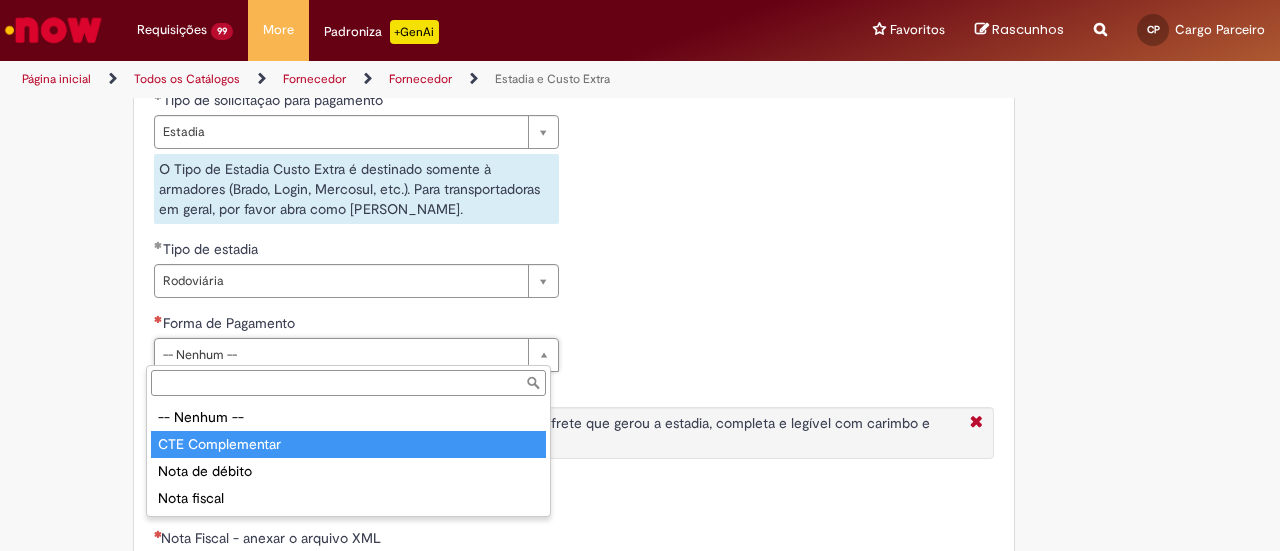 type on "**********" 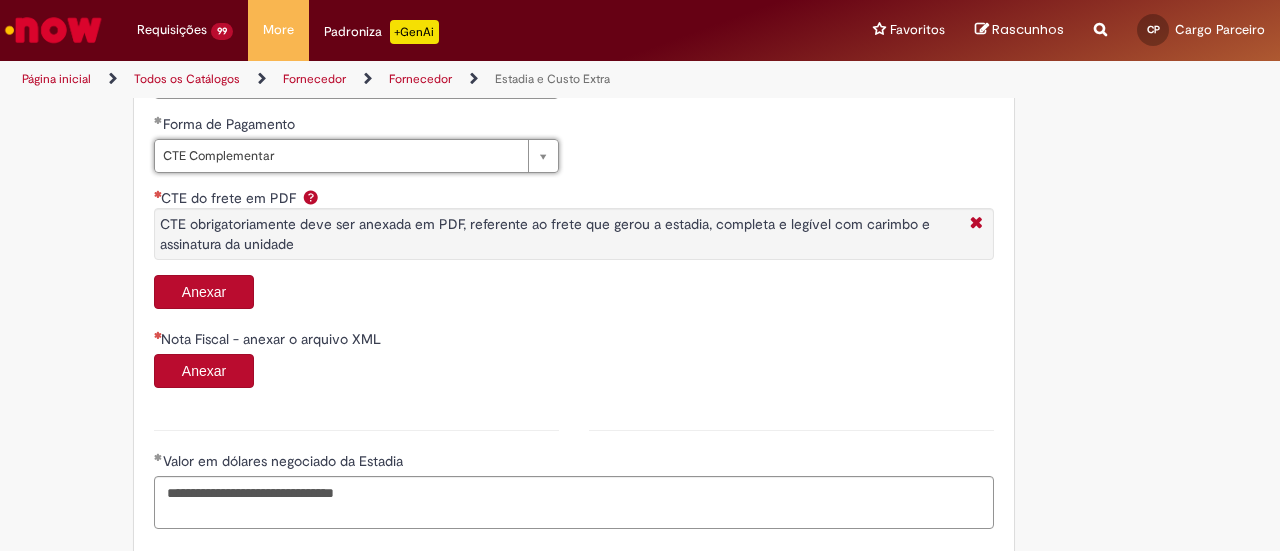 scroll, scrollTop: 971, scrollLeft: 0, axis: vertical 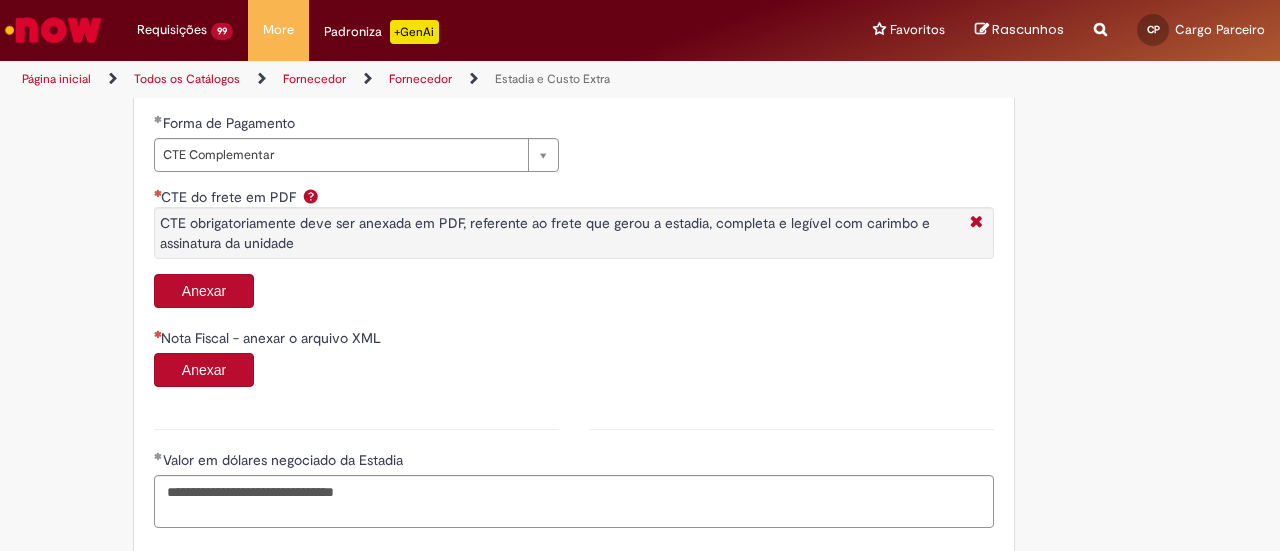 click on "Anexar" at bounding box center [204, 291] 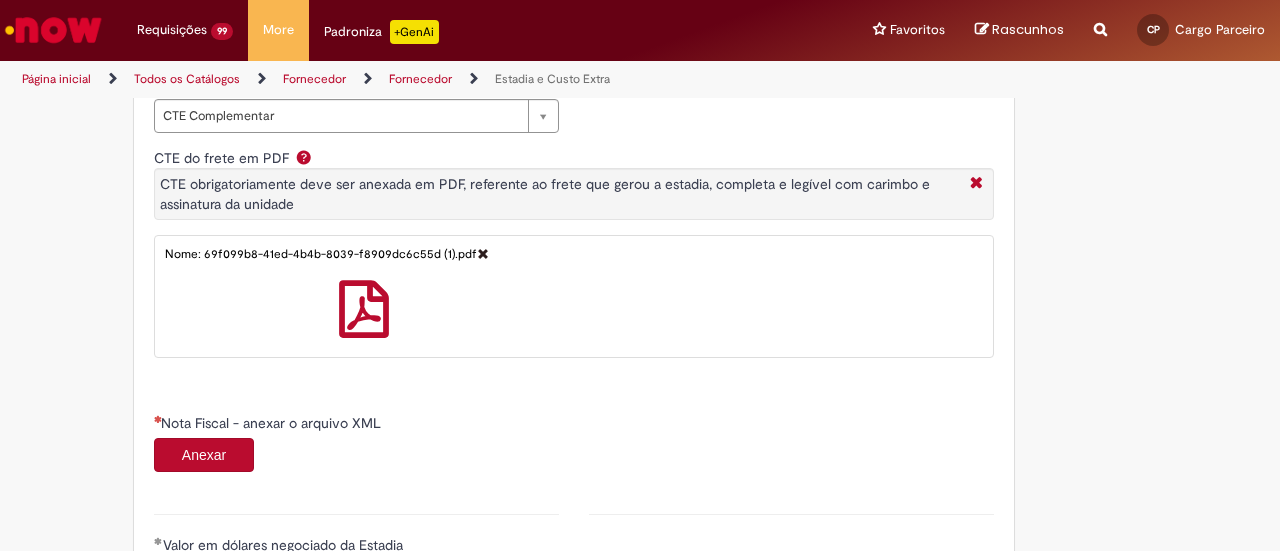 scroll, scrollTop: 1071, scrollLeft: 0, axis: vertical 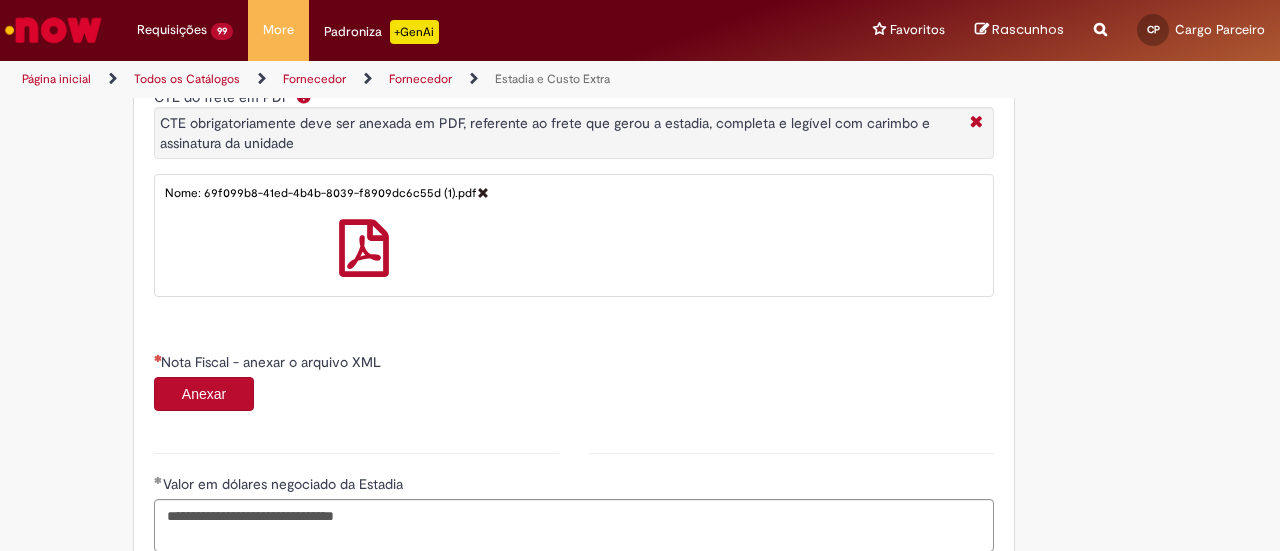 click on "Anexar" at bounding box center (204, 394) 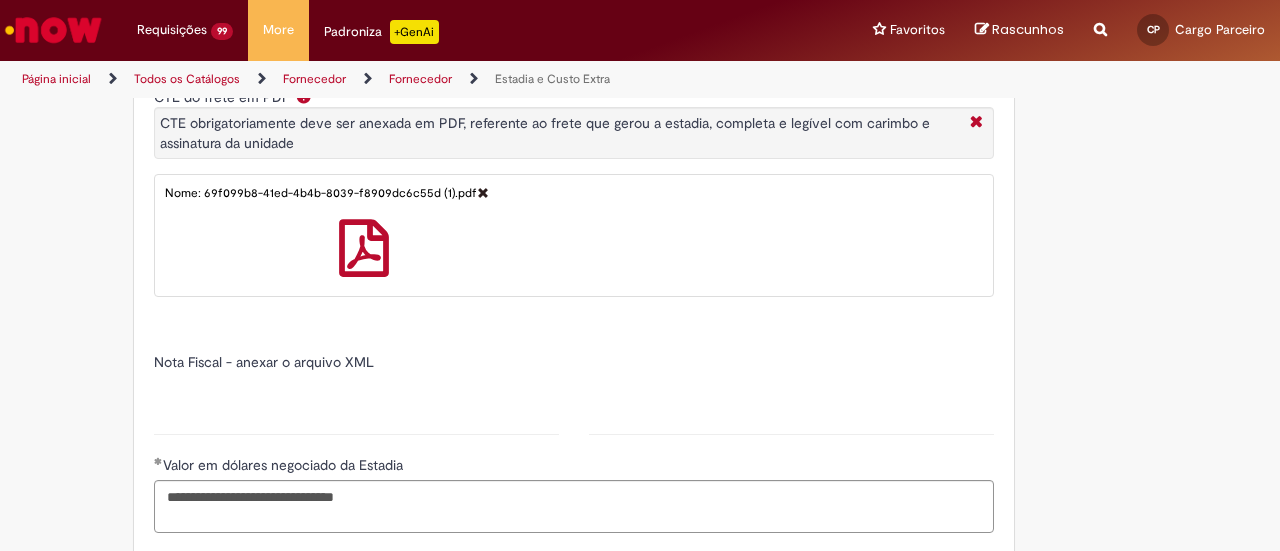 type on "*****" 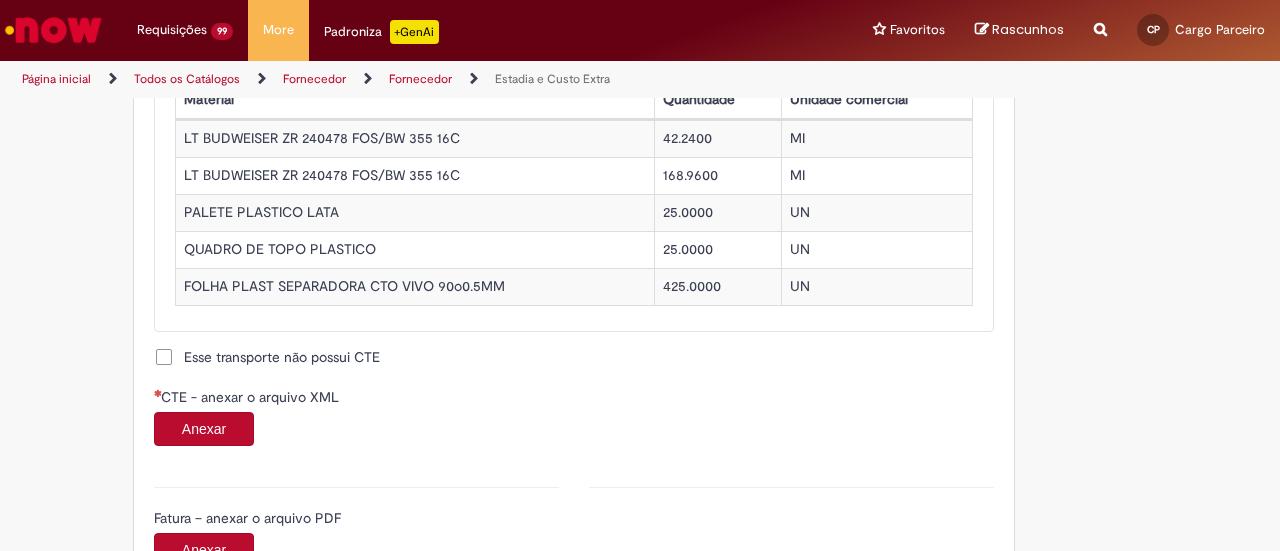scroll, scrollTop: 1971, scrollLeft: 0, axis: vertical 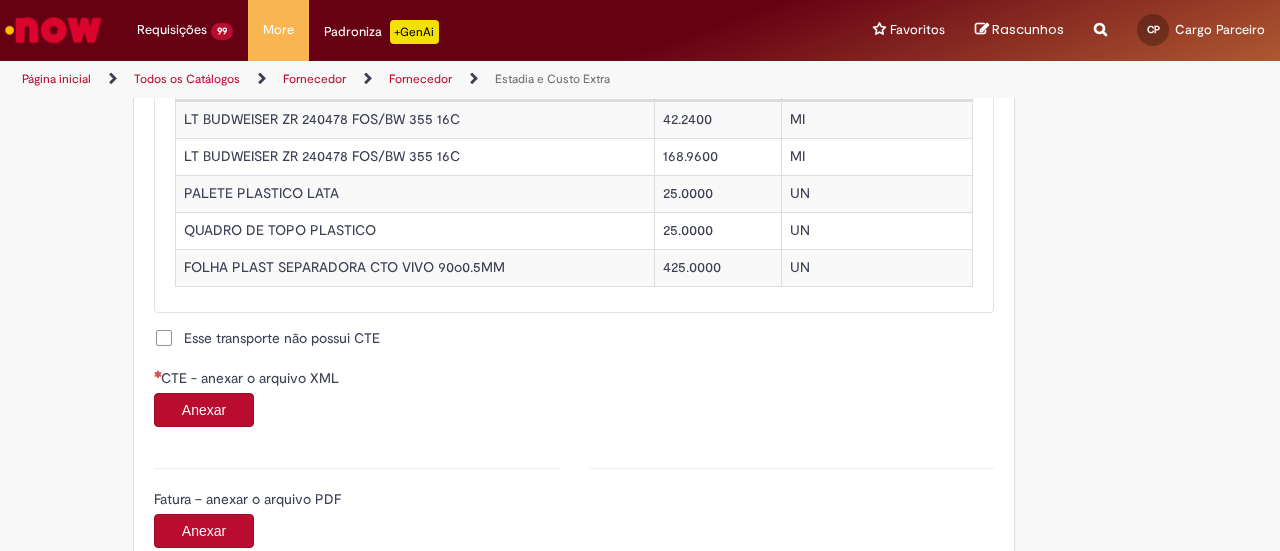 click on "Anexar" at bounding box center [204, 410] 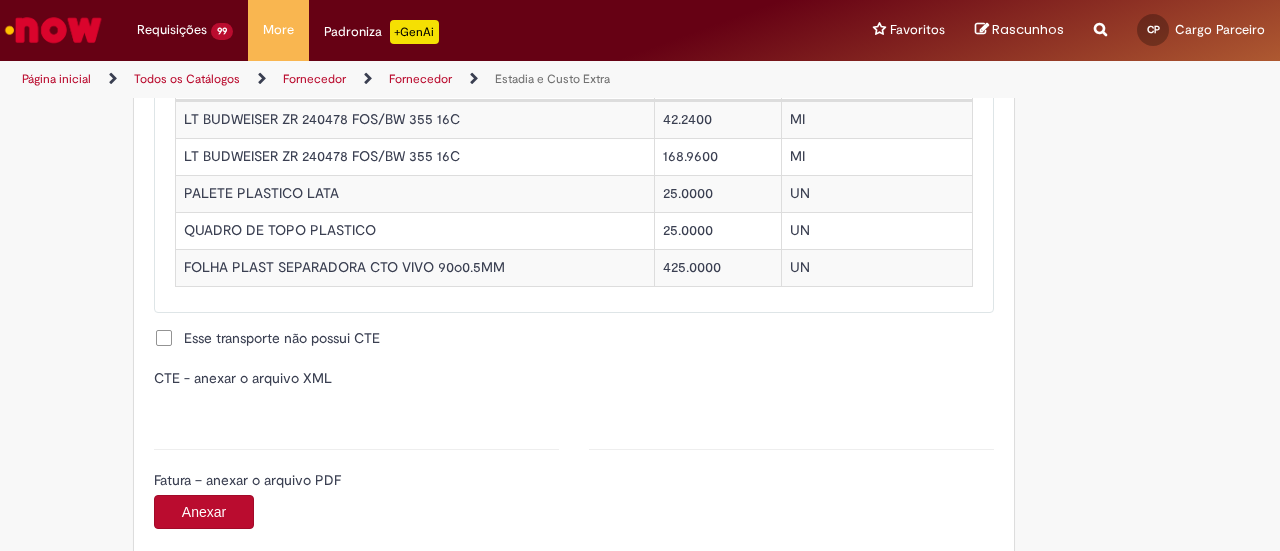 type on "**********" 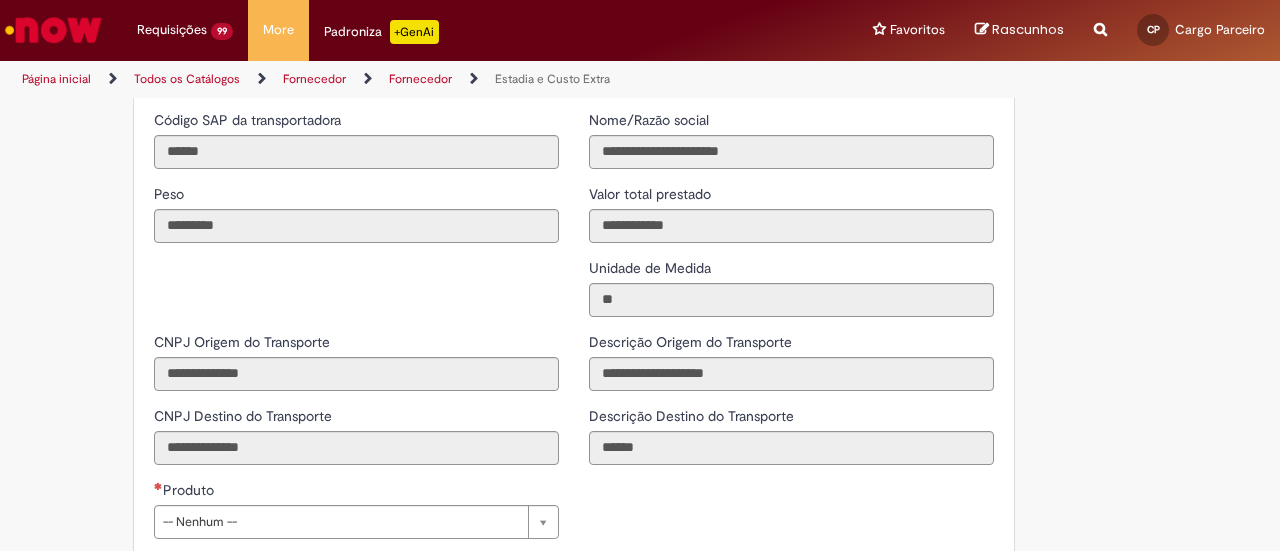 scroll, scrollTop: 2671, scrollLeft: 0, axis: vertical 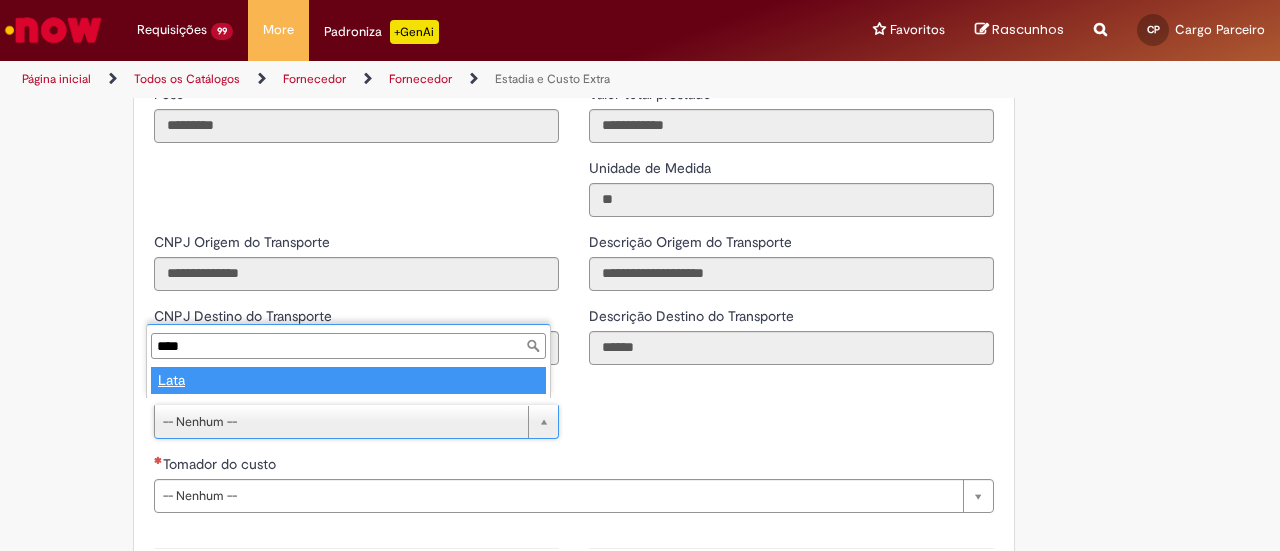 type on "****" 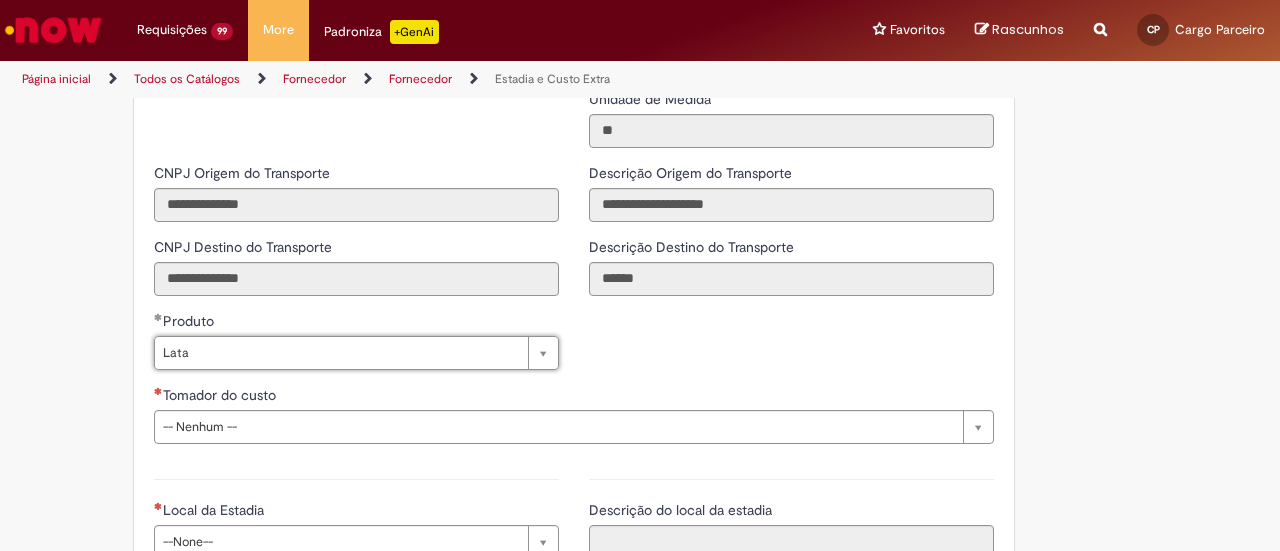 scroll, scrollTop: 2771, scrollLeft: 0, axis: vertical 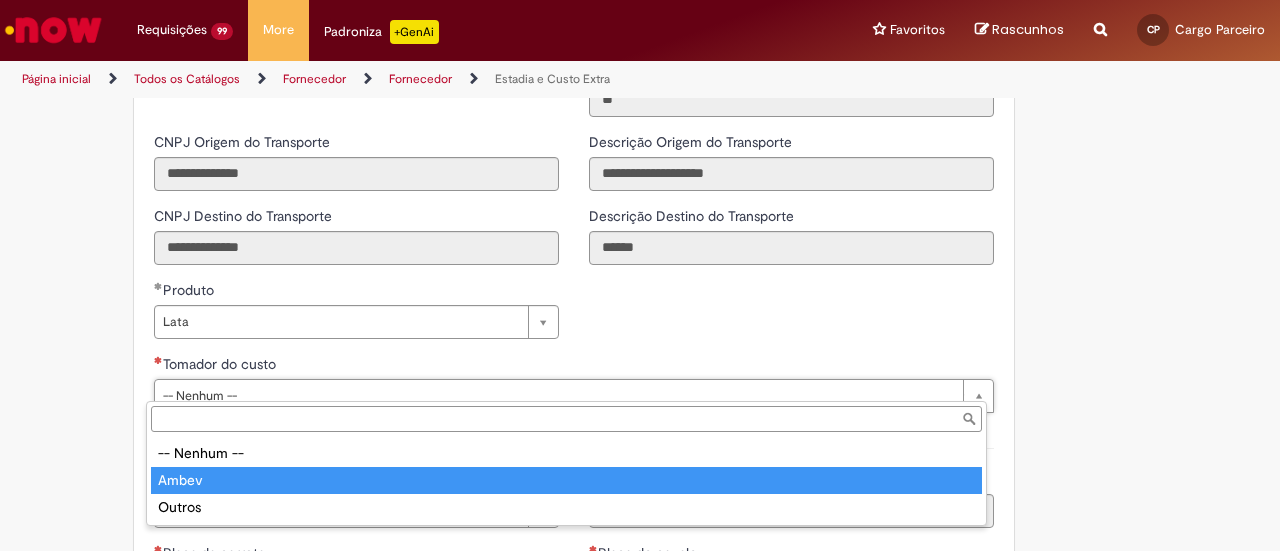 type on "*****" 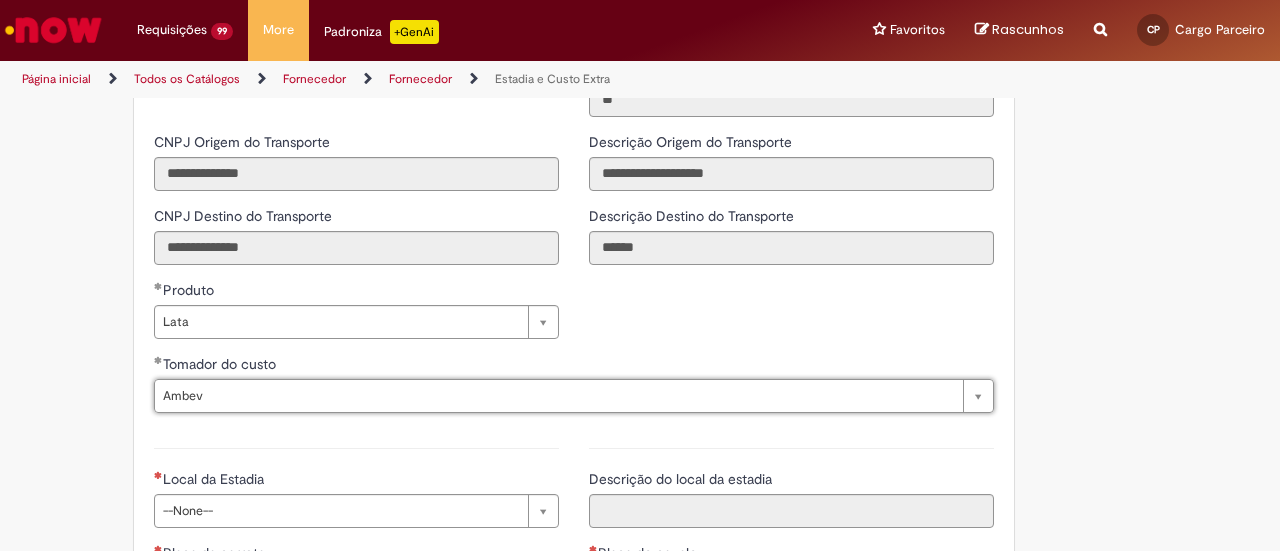 scroll, scrollTop: 2871, scrollLeft: 0, axis: vertical 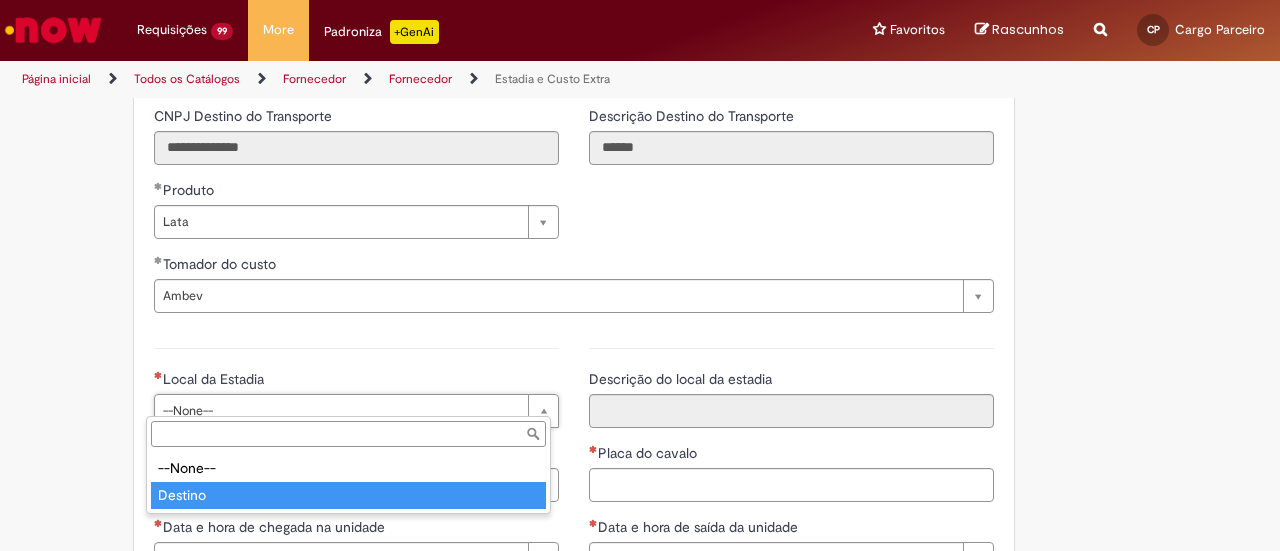 type on "*******" 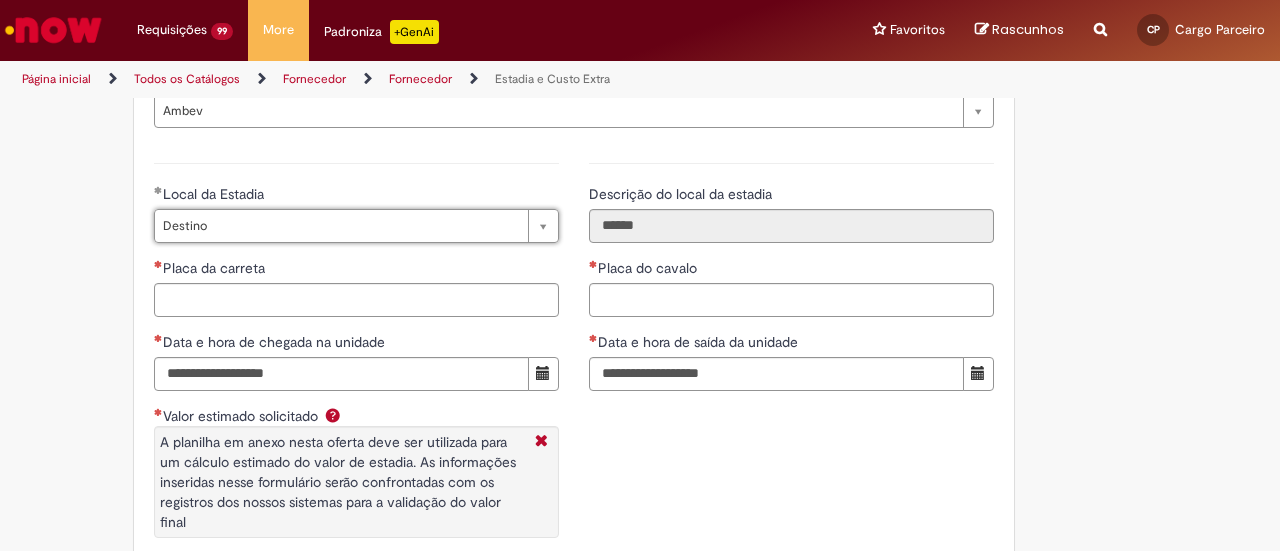 scroll, scrollTop: 3071, scrollLeft: 0, axis: vertical 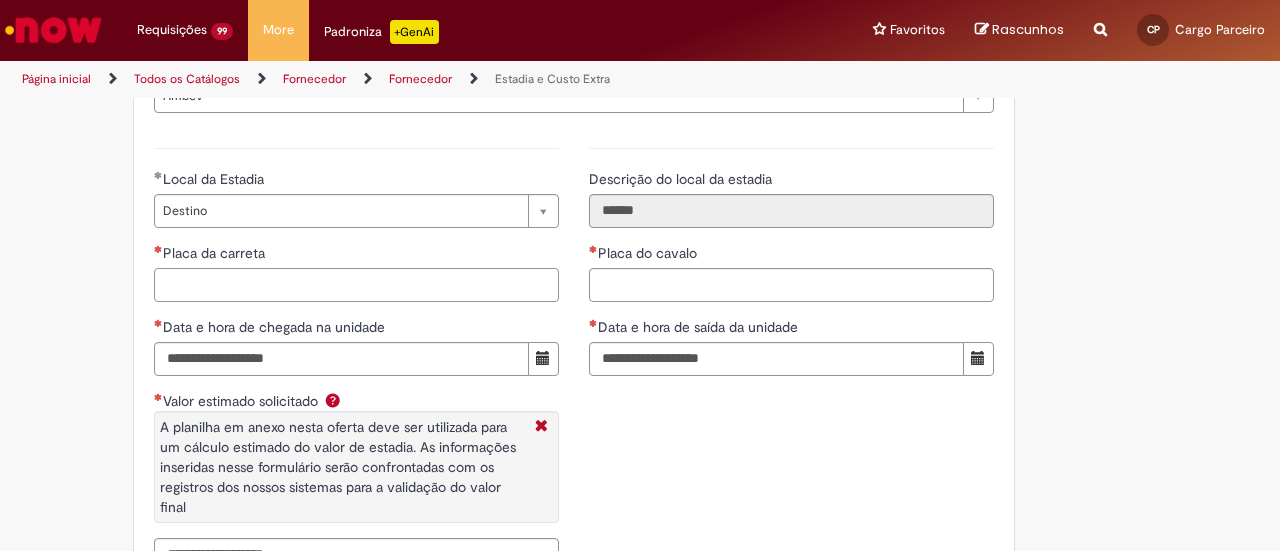 click on "Placa da carreta" at bounding box center [356, 285] 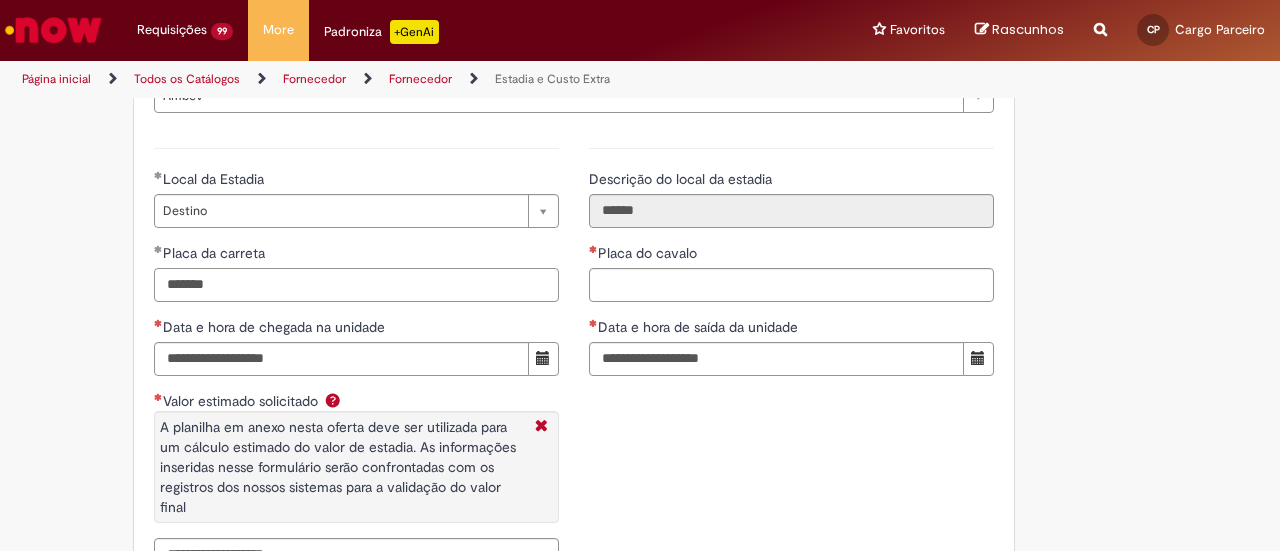 type on "*******" 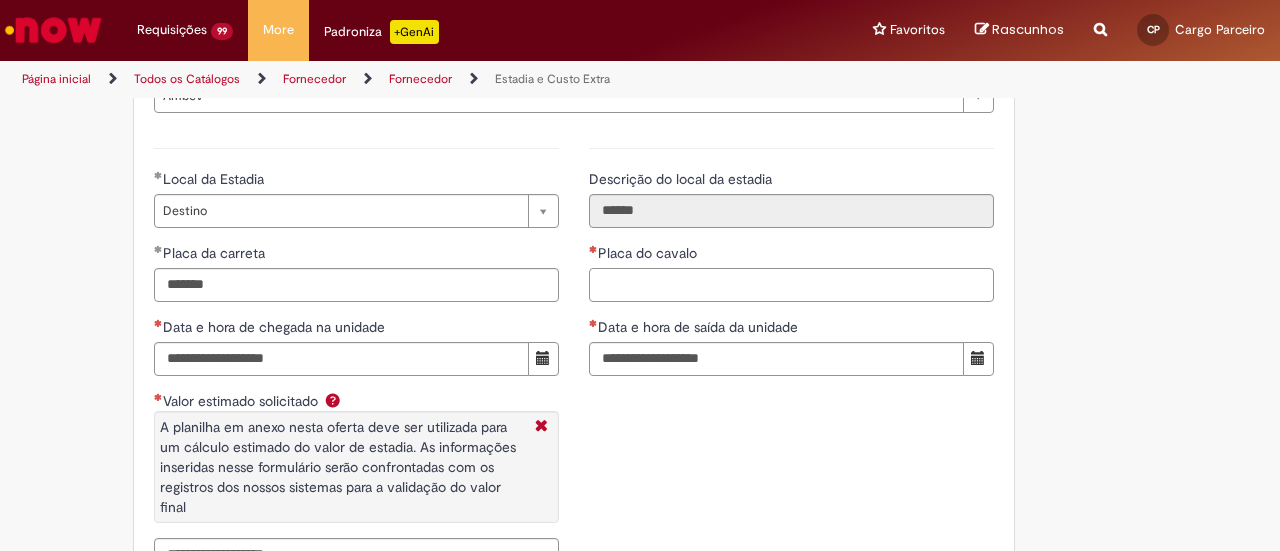 click on "Placa do cavalo" at bounding box center (791, 285) 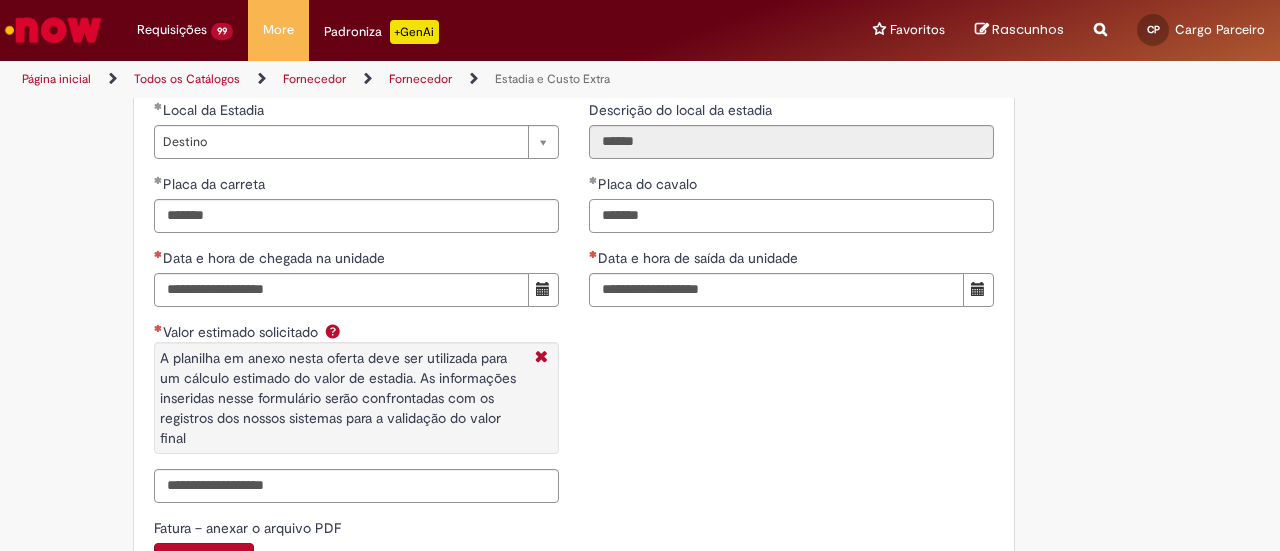 scroll, scrollTop: 3171, scrollLeft: 0, axis: vertical 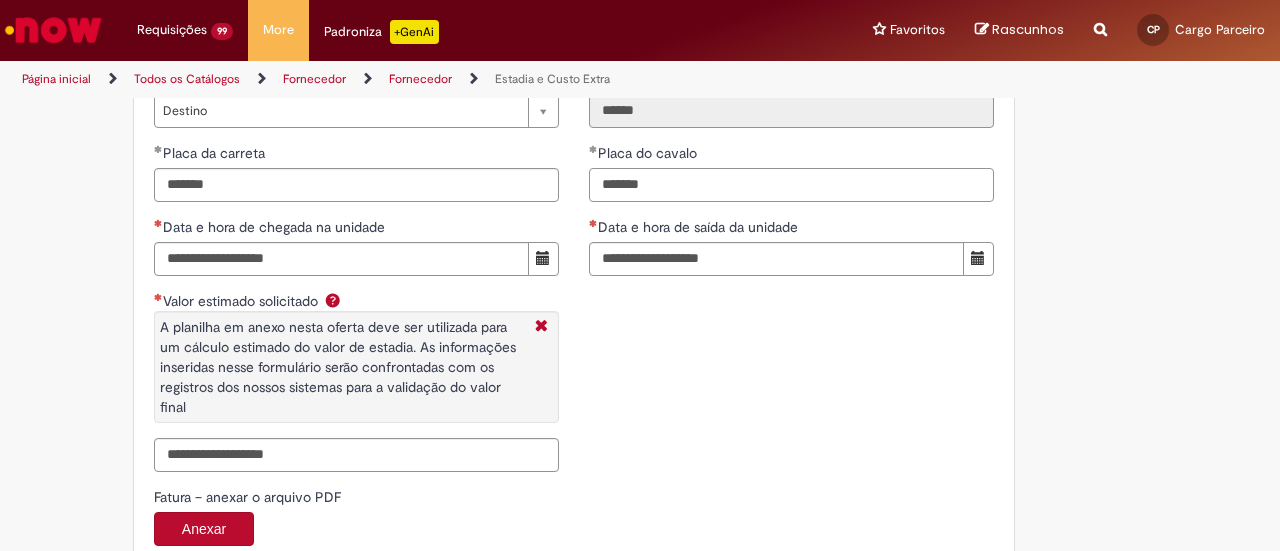 type on "*******" 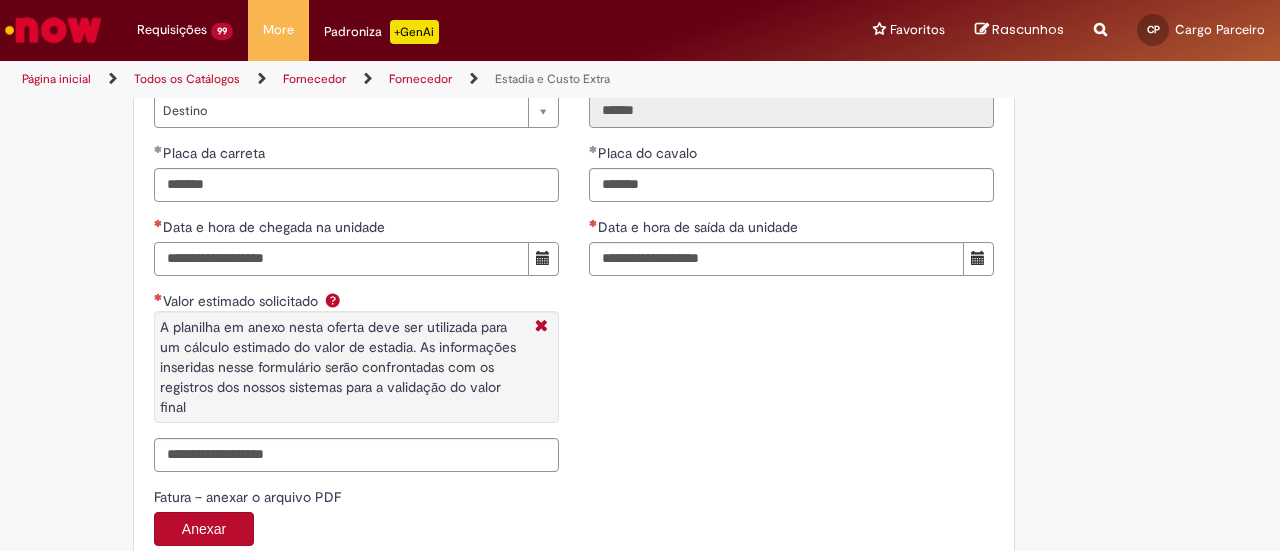 click on "Data e hora de chegada na unidade" at bounding box center (341, 259) 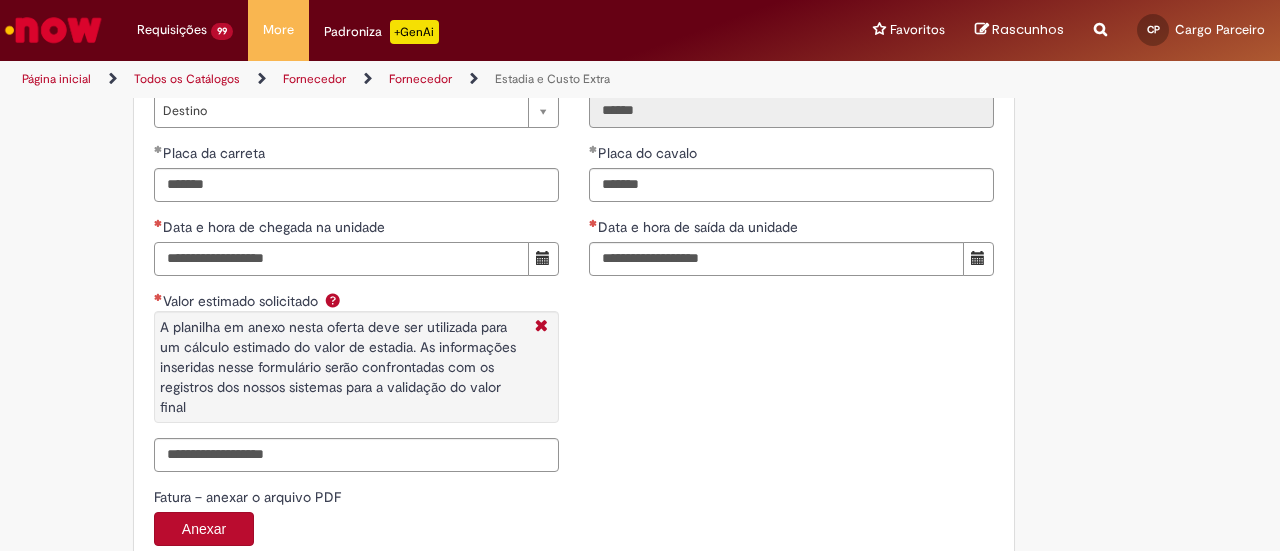 type on "**********" 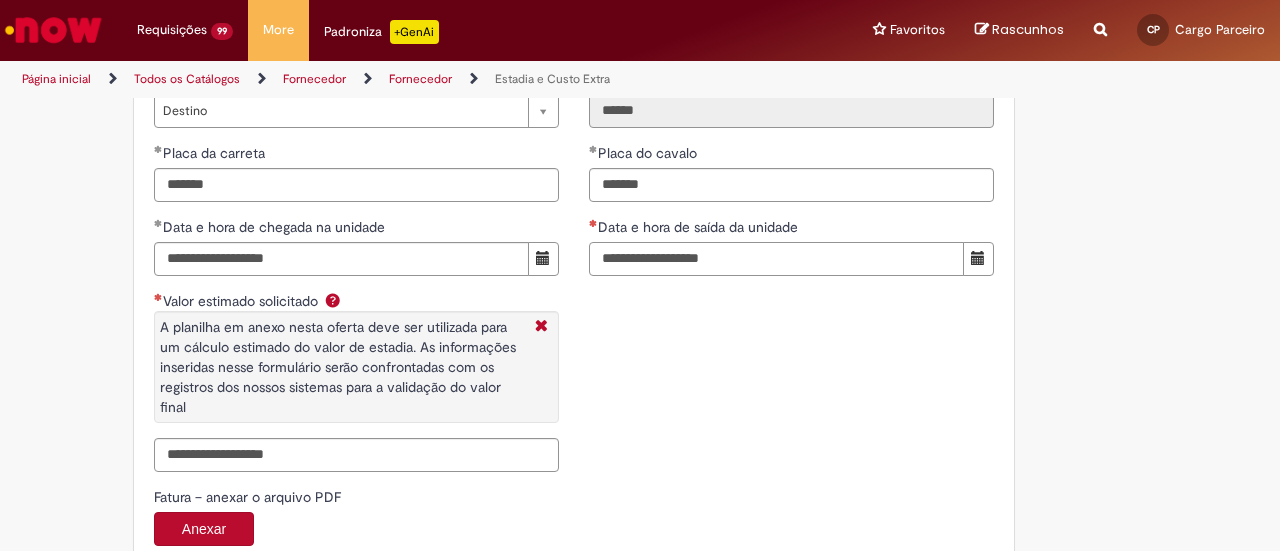 click on "Data e hora de saída da unidade" at bounding box center [776, 259] 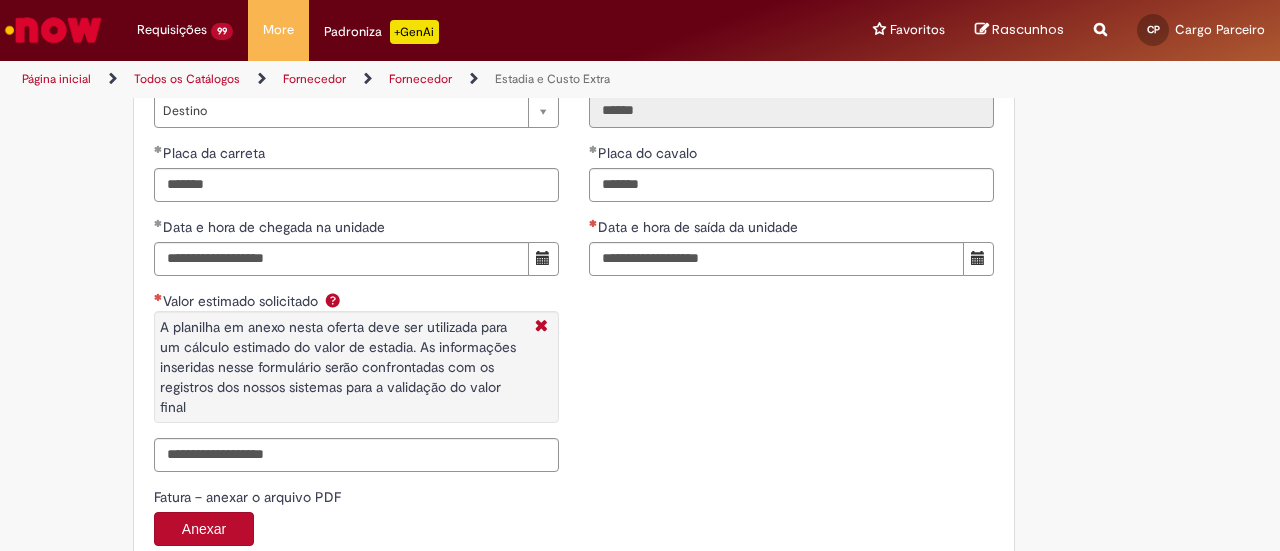 click on "**********" at bounding box center (574, 257) 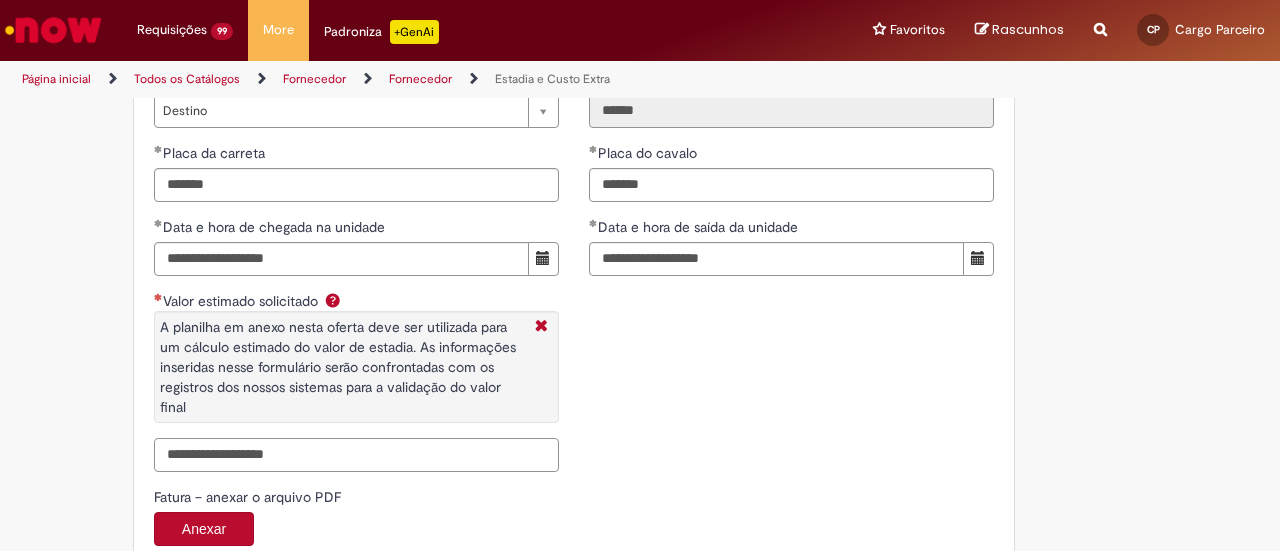click on "Valor estimado solicitado A planilha em anexo nesta oferta deve ser utilizada para um cálculo estimado do valor de estadia. As informações inseridas nesse formulário serão confrontadas com os registros dos nossos sistemas para a validação do valor final" at bounding box center (356, 455) 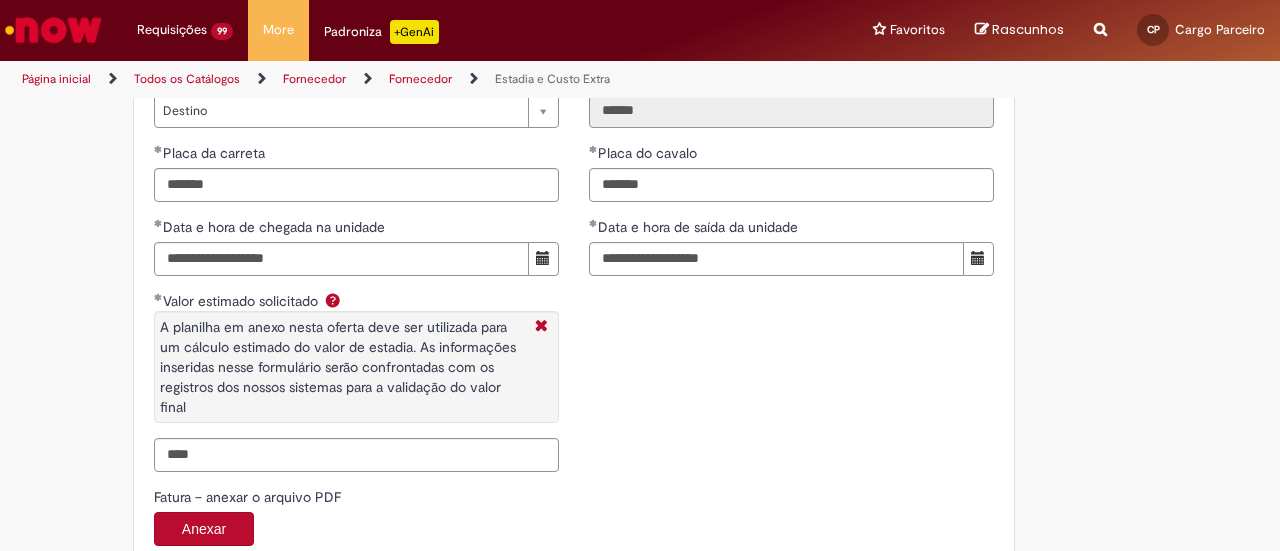 click on "**********" at bounding box center [574, 257] 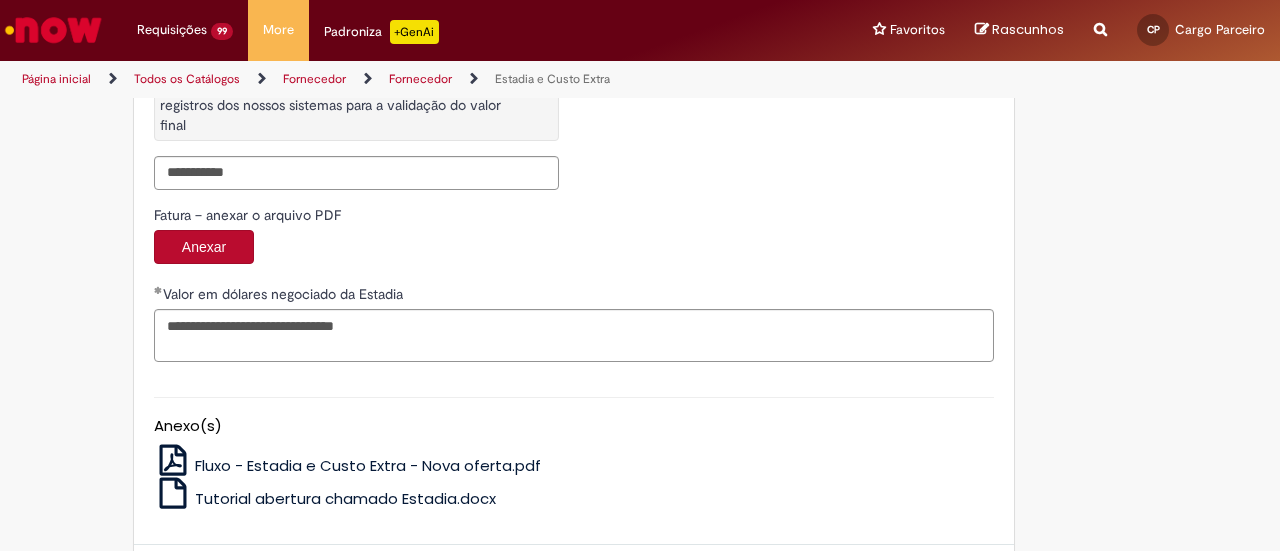 scroll, scrollTop: 3534, scrollLeft: 0, axis: vertical 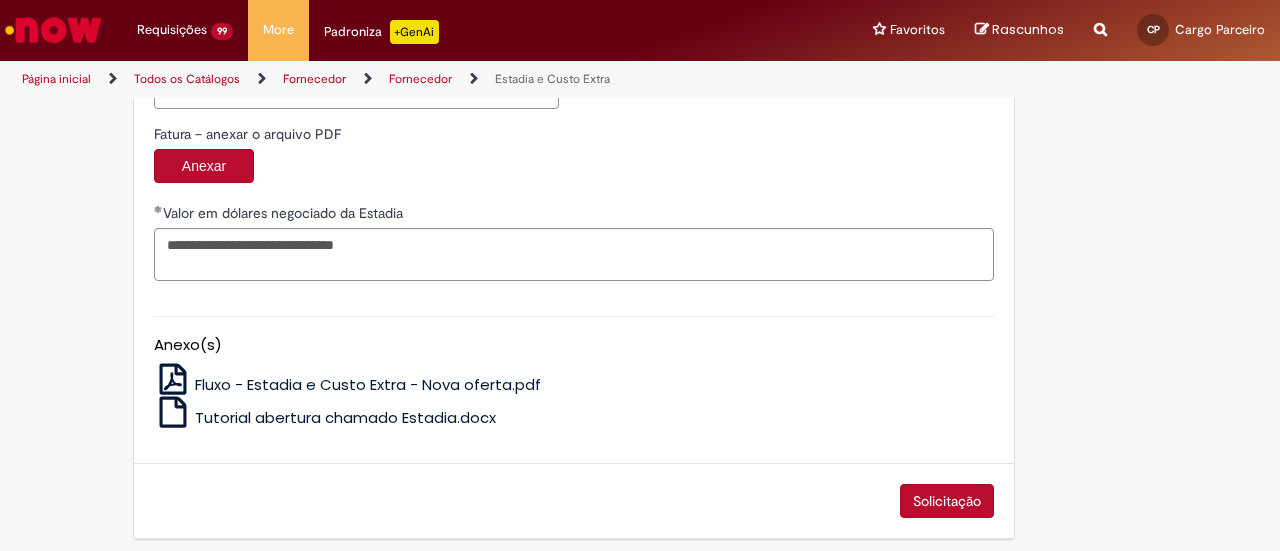 click on "Solicitação" at bounding box center (947, 501) 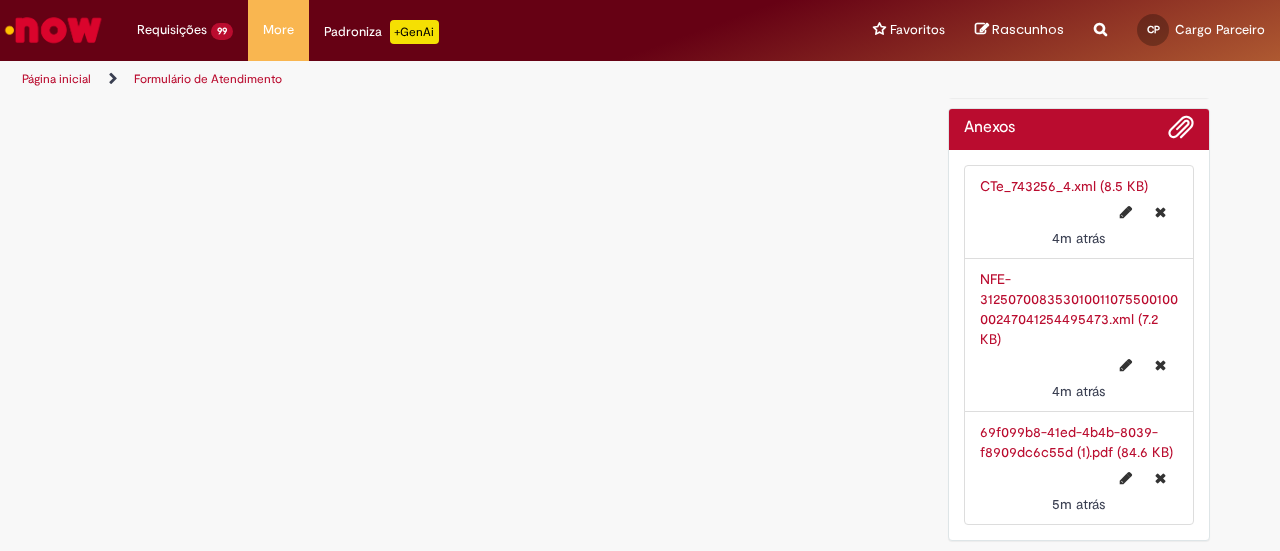 scroll, scrollTop: 0, scrollLeft: 0, axis: both 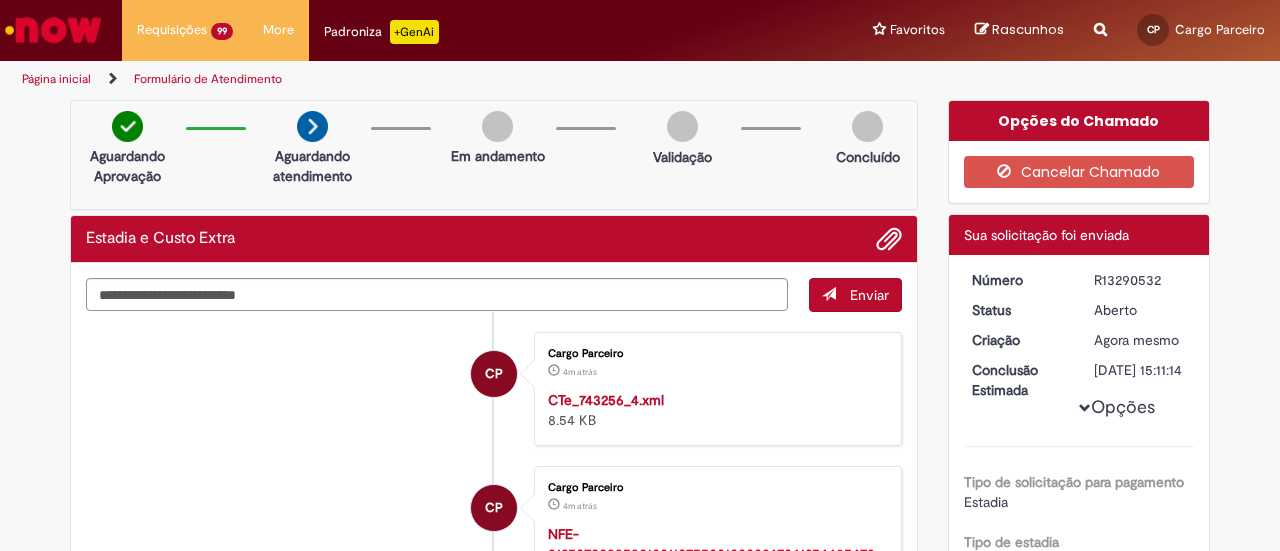 drag, startPoint x: 1082, startPoint y: 281, endPoint x: 1158, endPoint y: 280, distance: 76.00658 